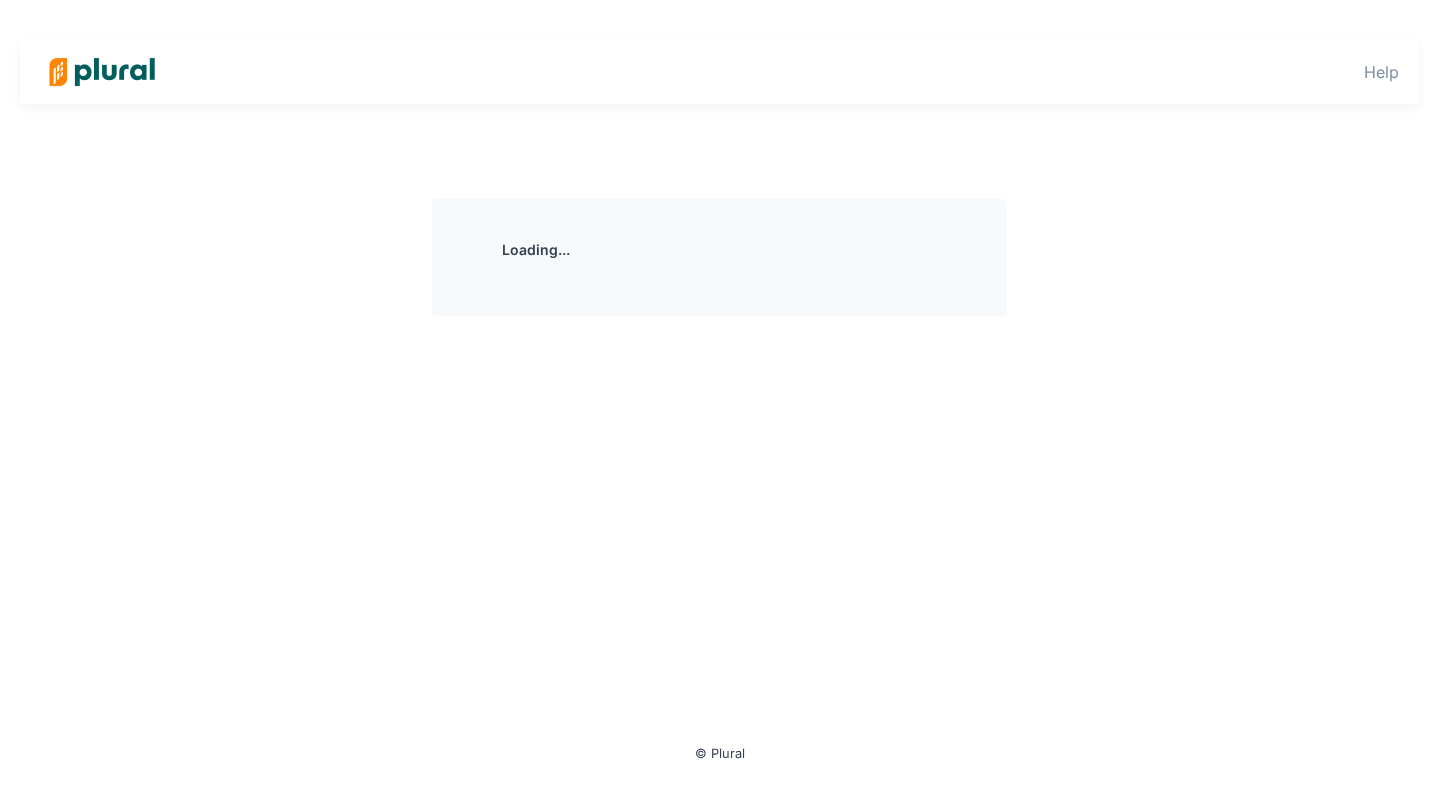 scroll, scrollTop: 0, scrollLeft: 0, axis: both 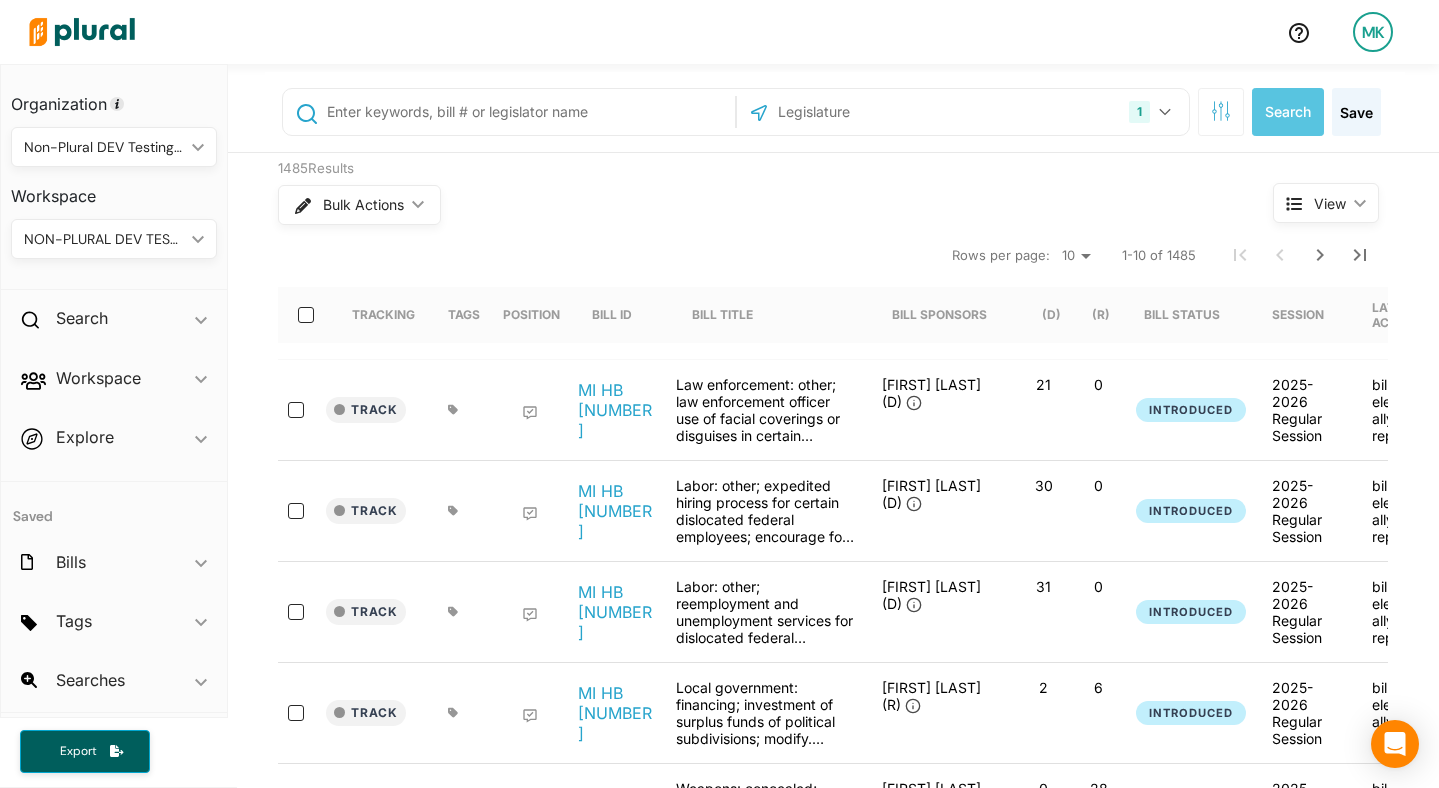 click on "MK" at bounding box center (1373, 32) 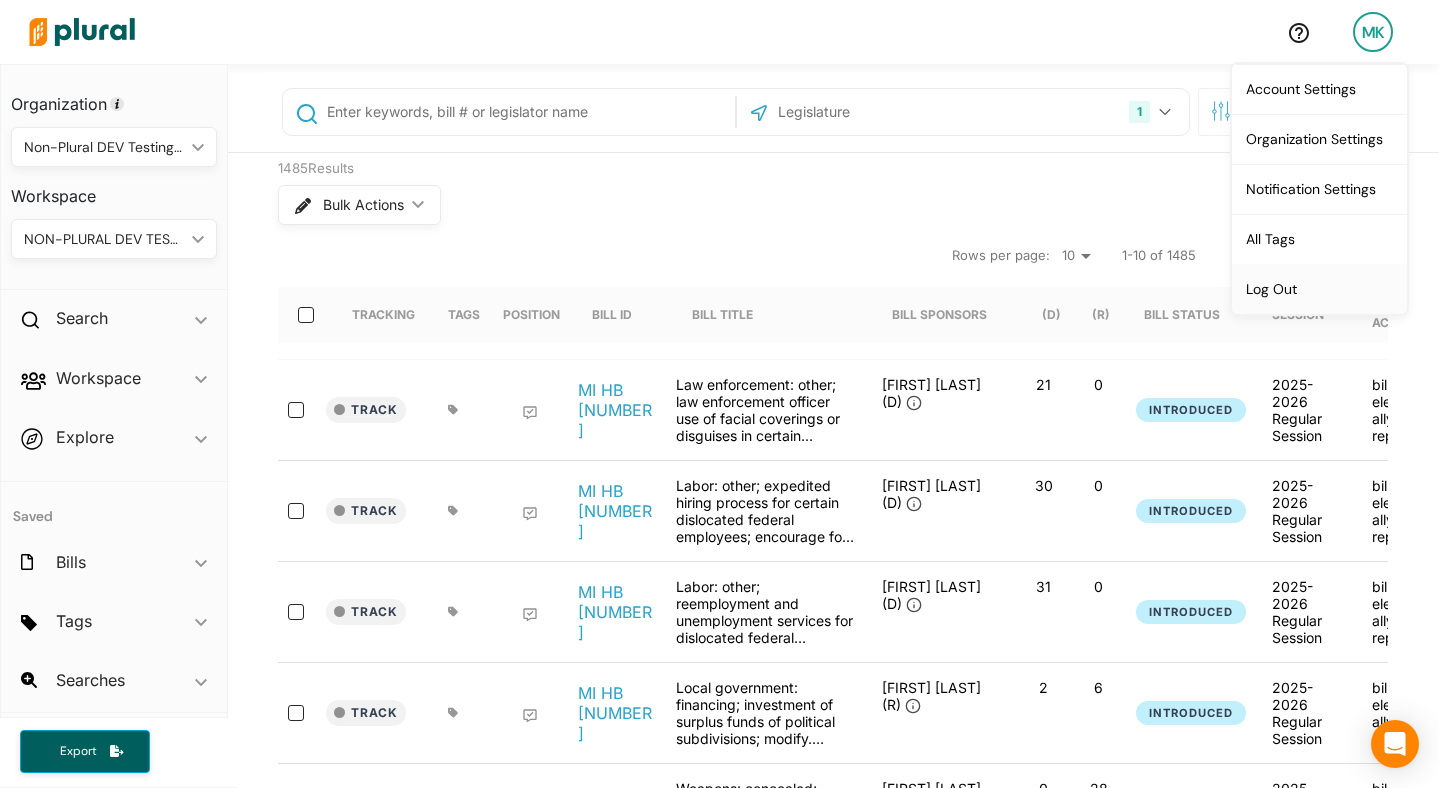 click on "Log Out" at bounding box center [1319, 289] 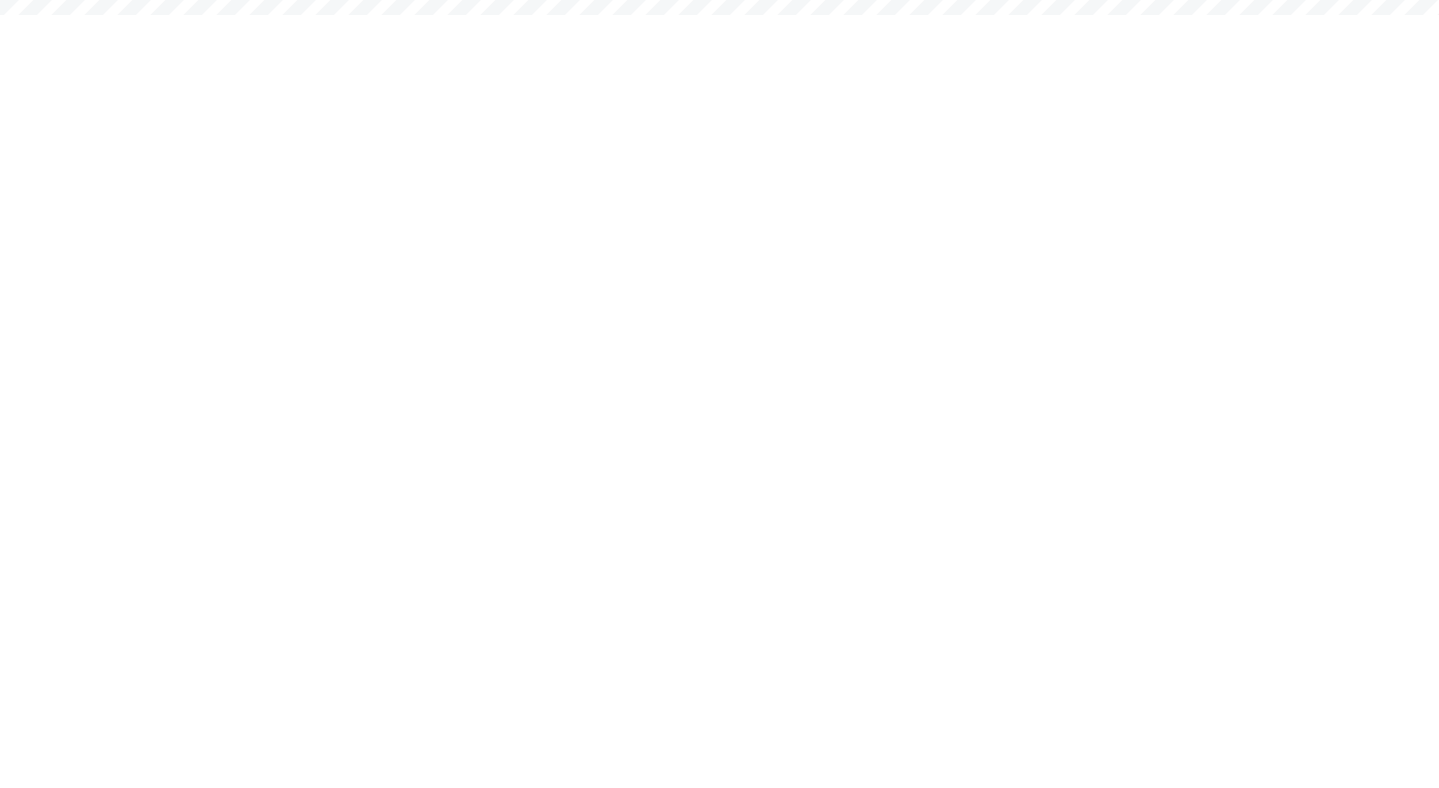 scroll, scrollTop: 0, scrollLeft: 0, axis: both 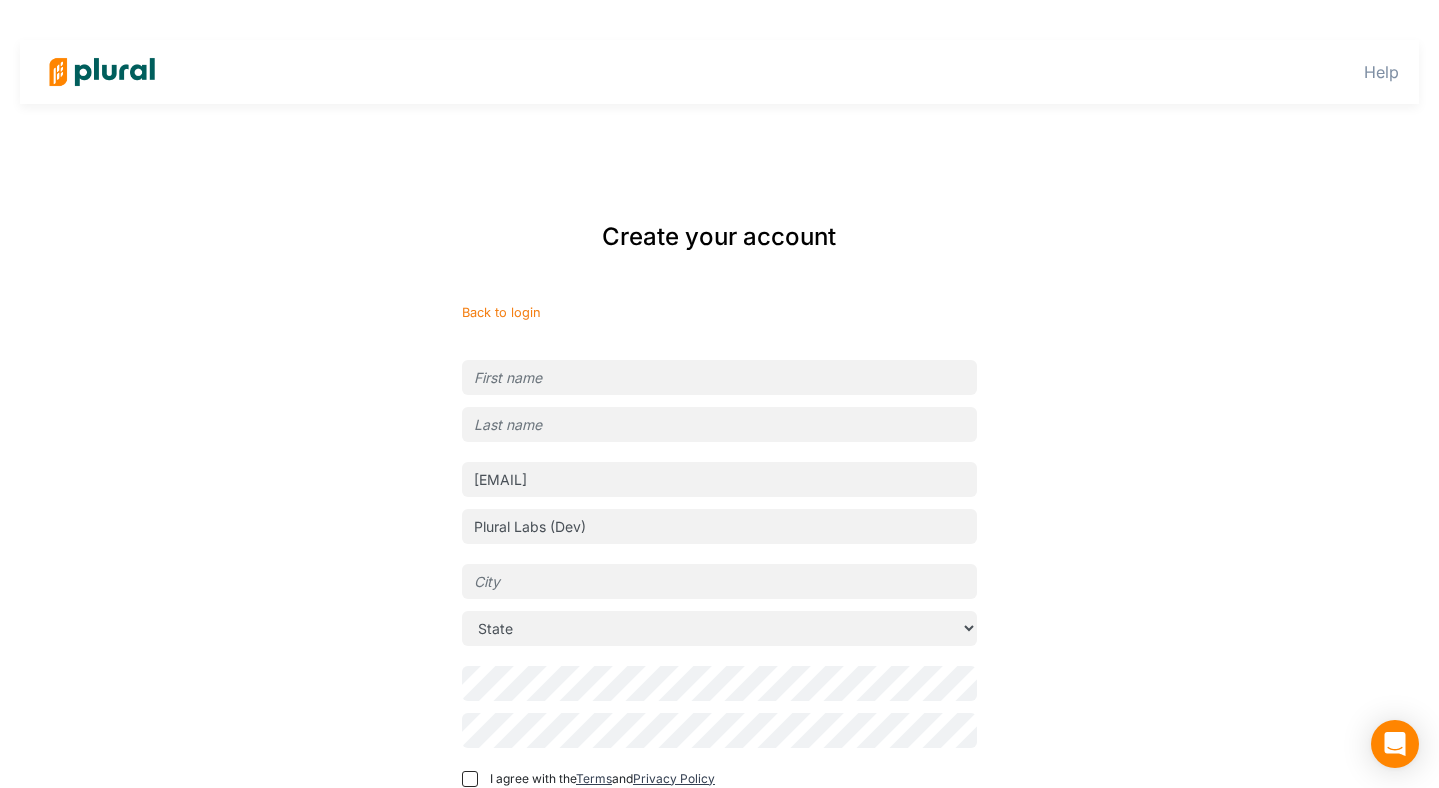 click at bounding box center [719, 377] 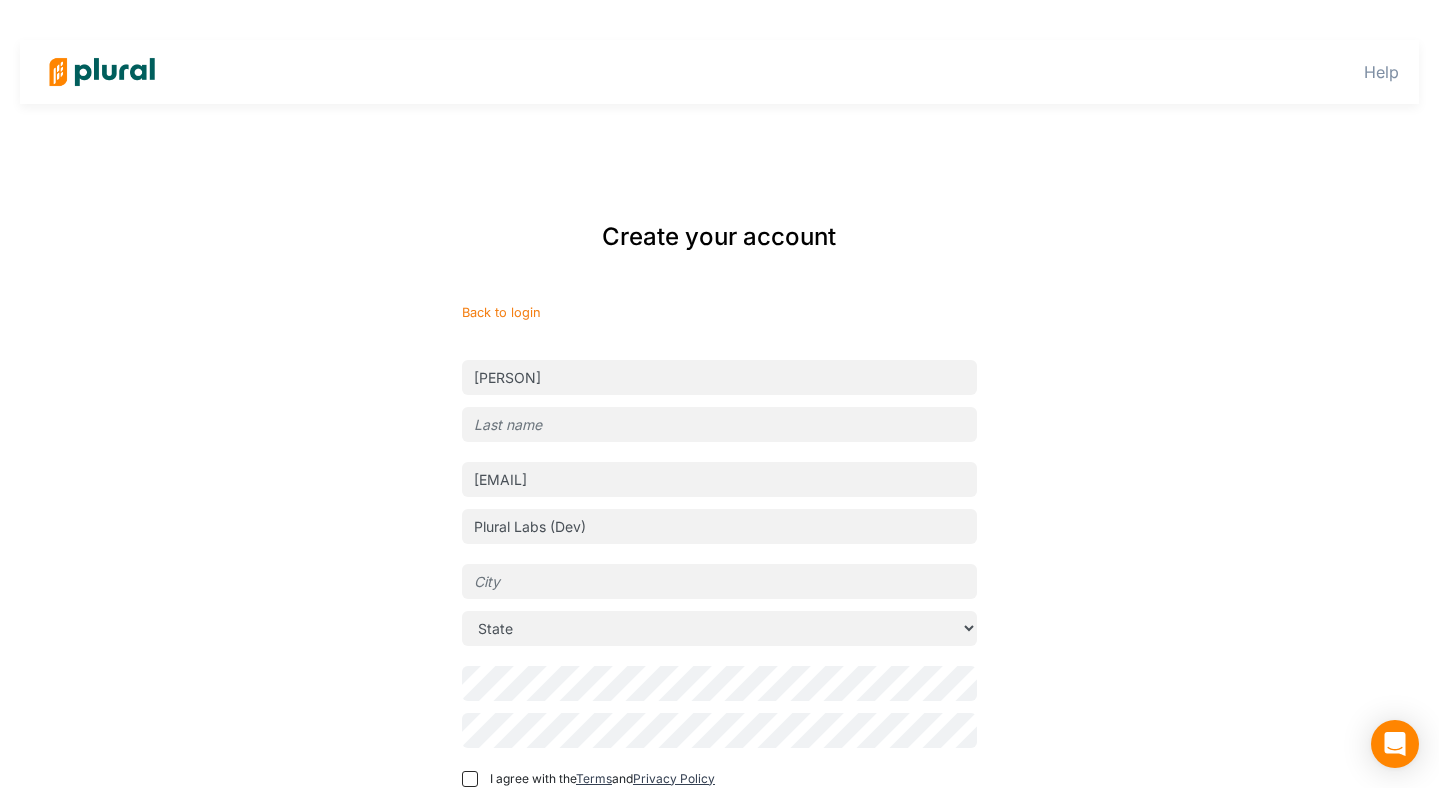 type on "Knutsen" 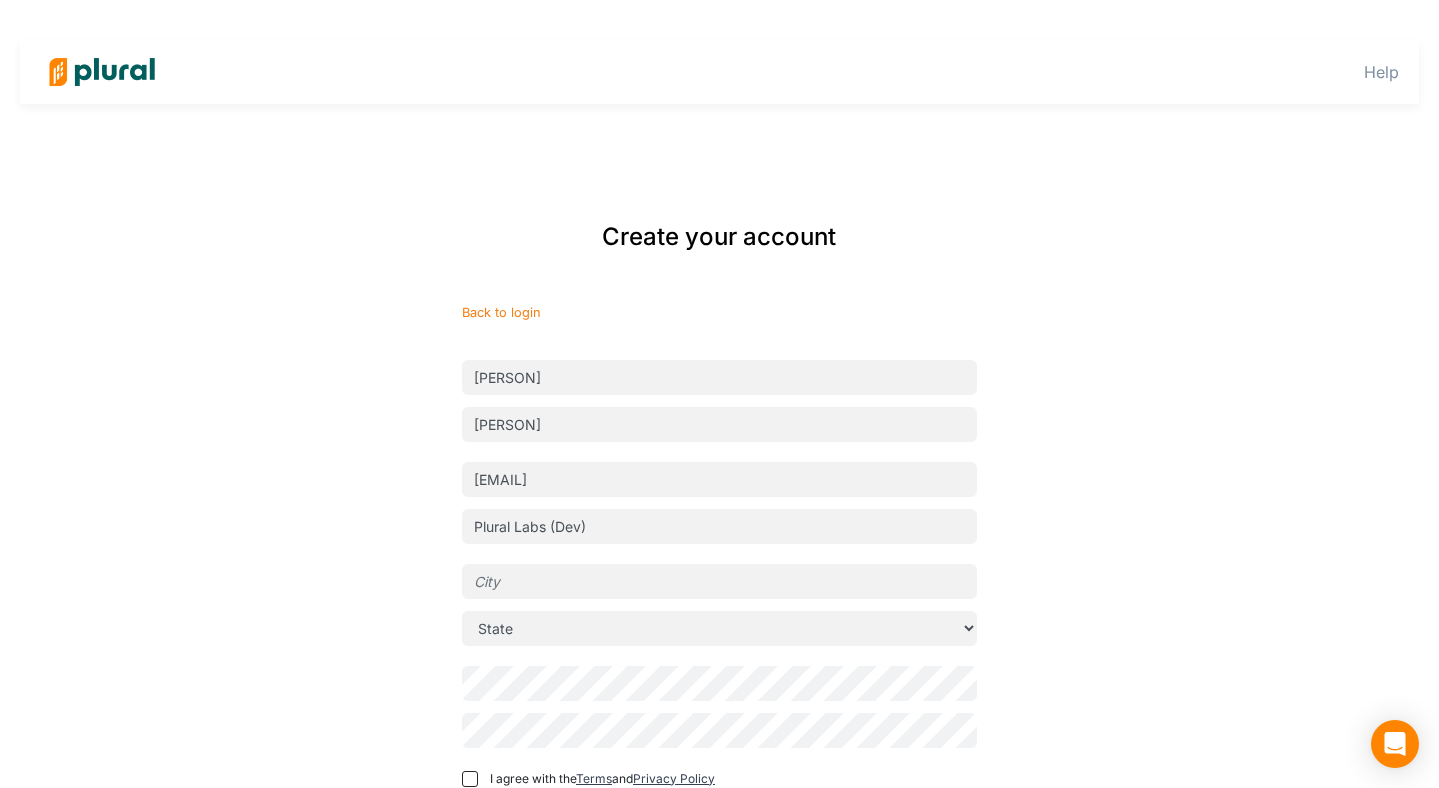 type on "Scarborough" 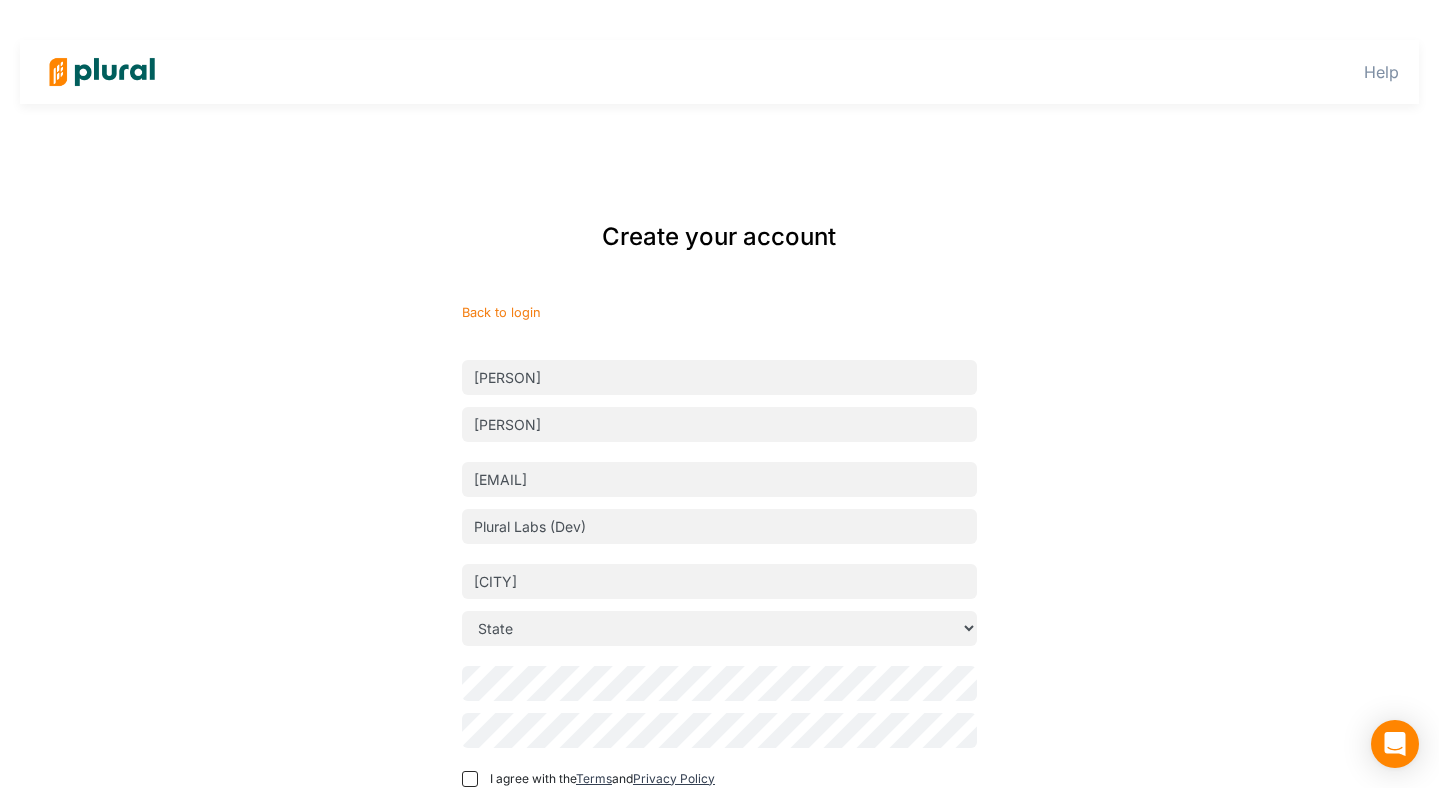 select on "ME" 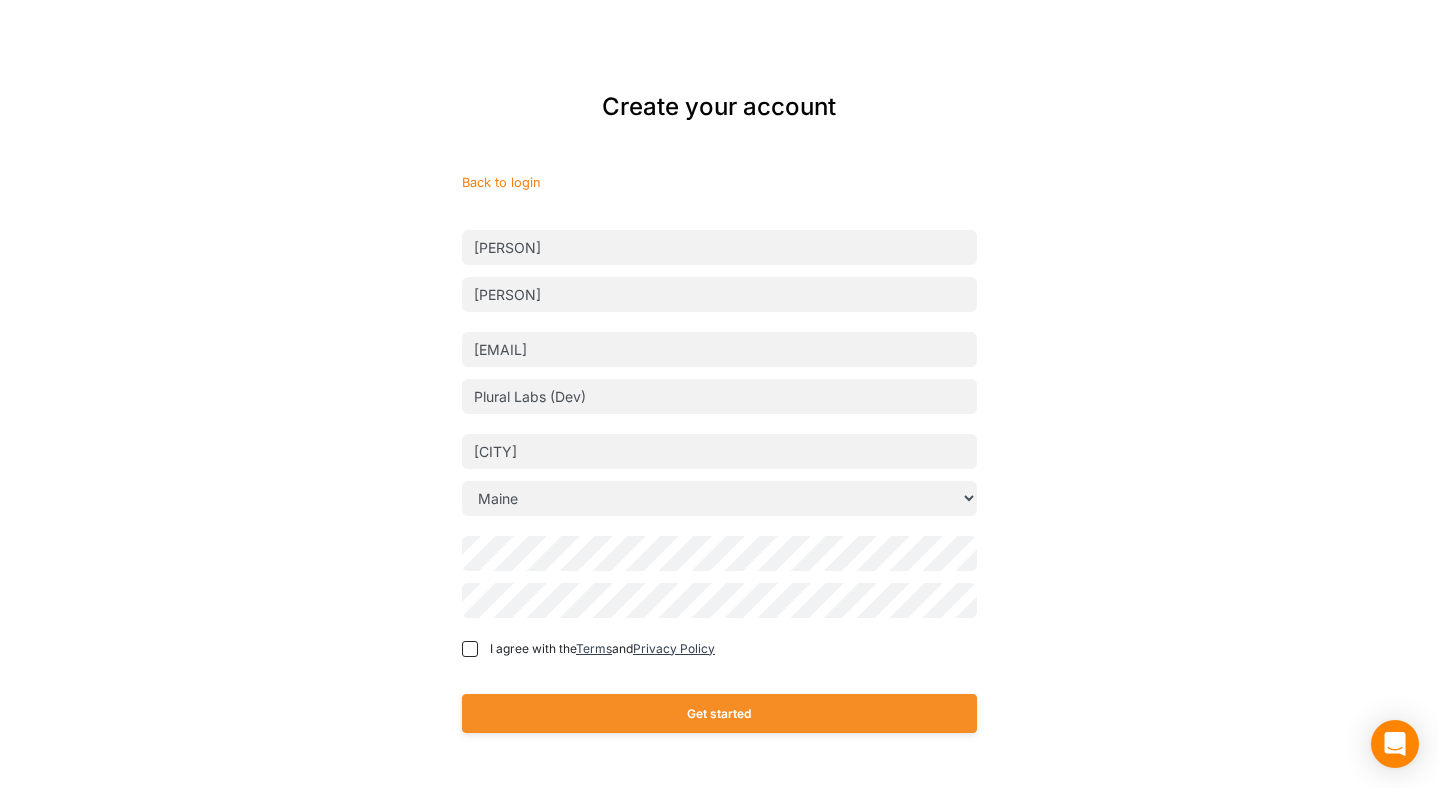 scroll, scrollTop: 149, scrollLeft: 0, axis: vertical 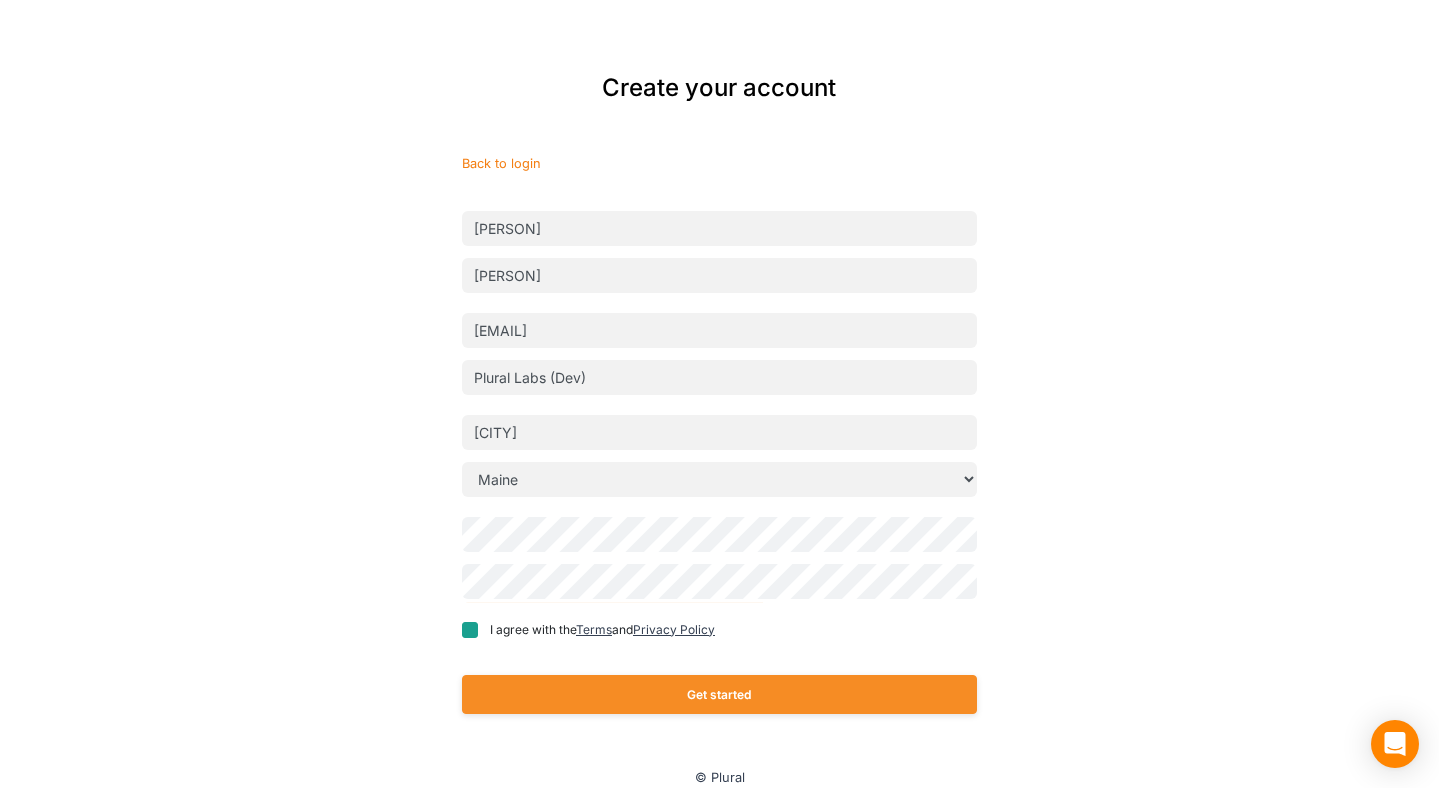 click on "I agree with the  Terms  and  Privacy Policy" at bounding box center (470, 630) 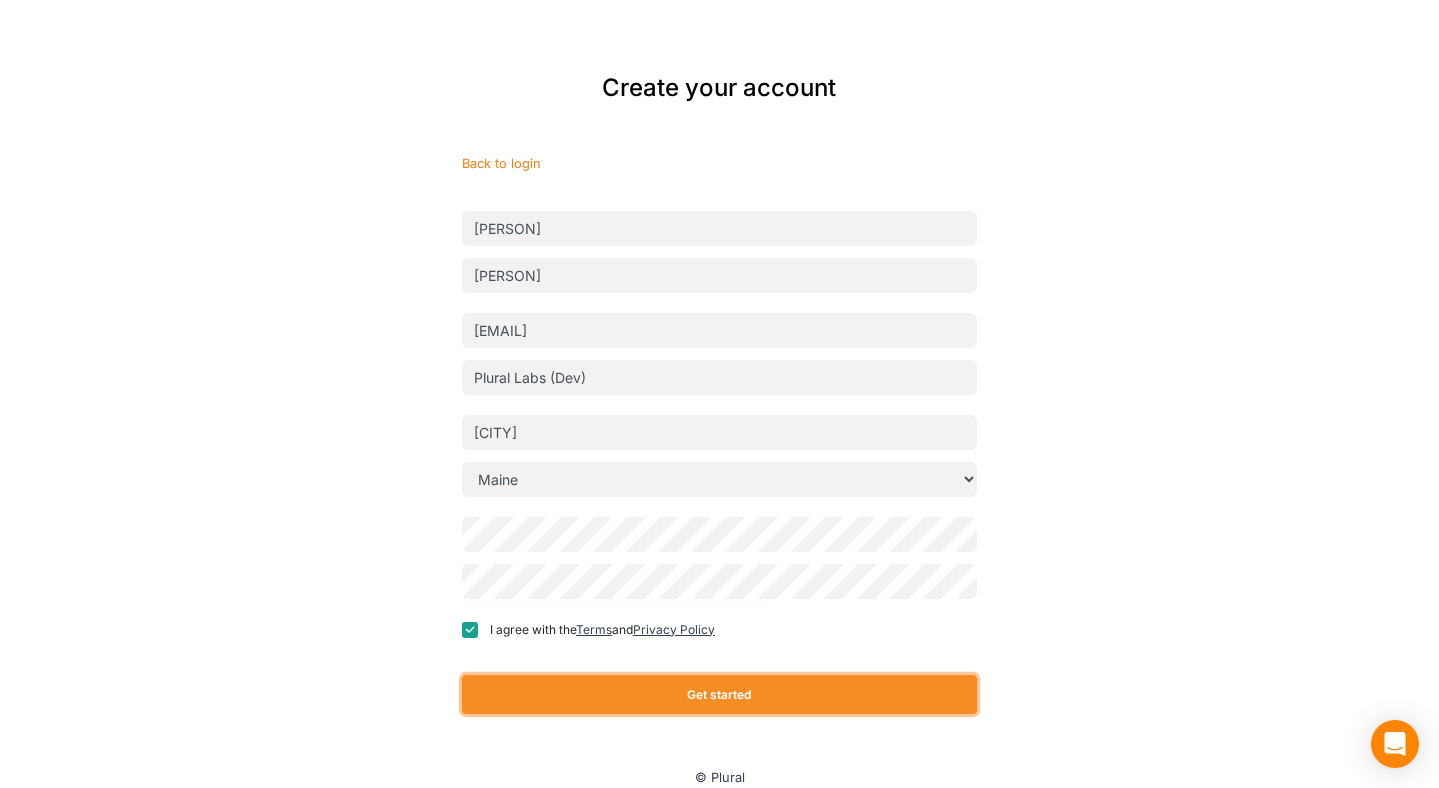 click on "Get started" at bounding box center (719, 694) 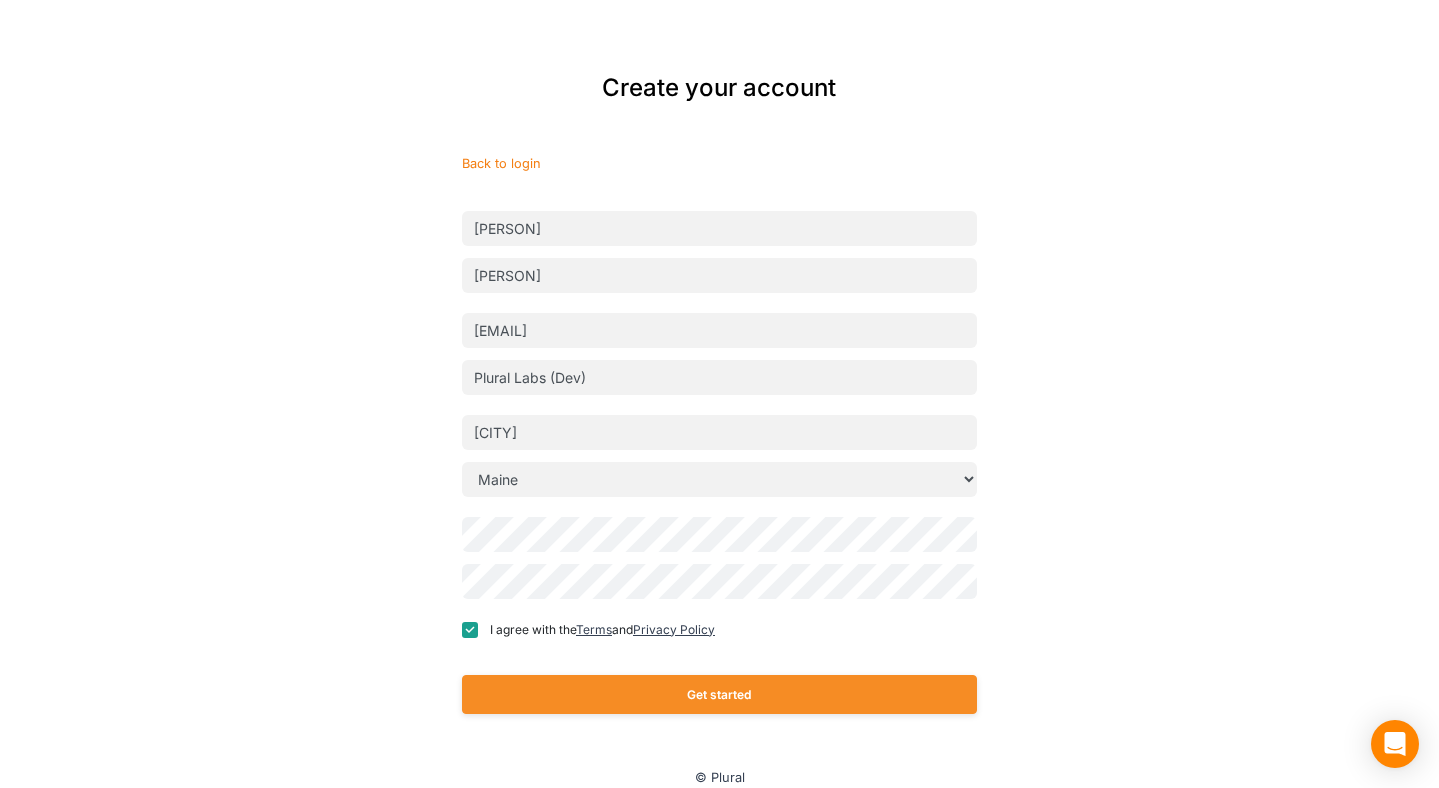 scroll, scrollTop: 0, scrollLeft: 0, axis: both 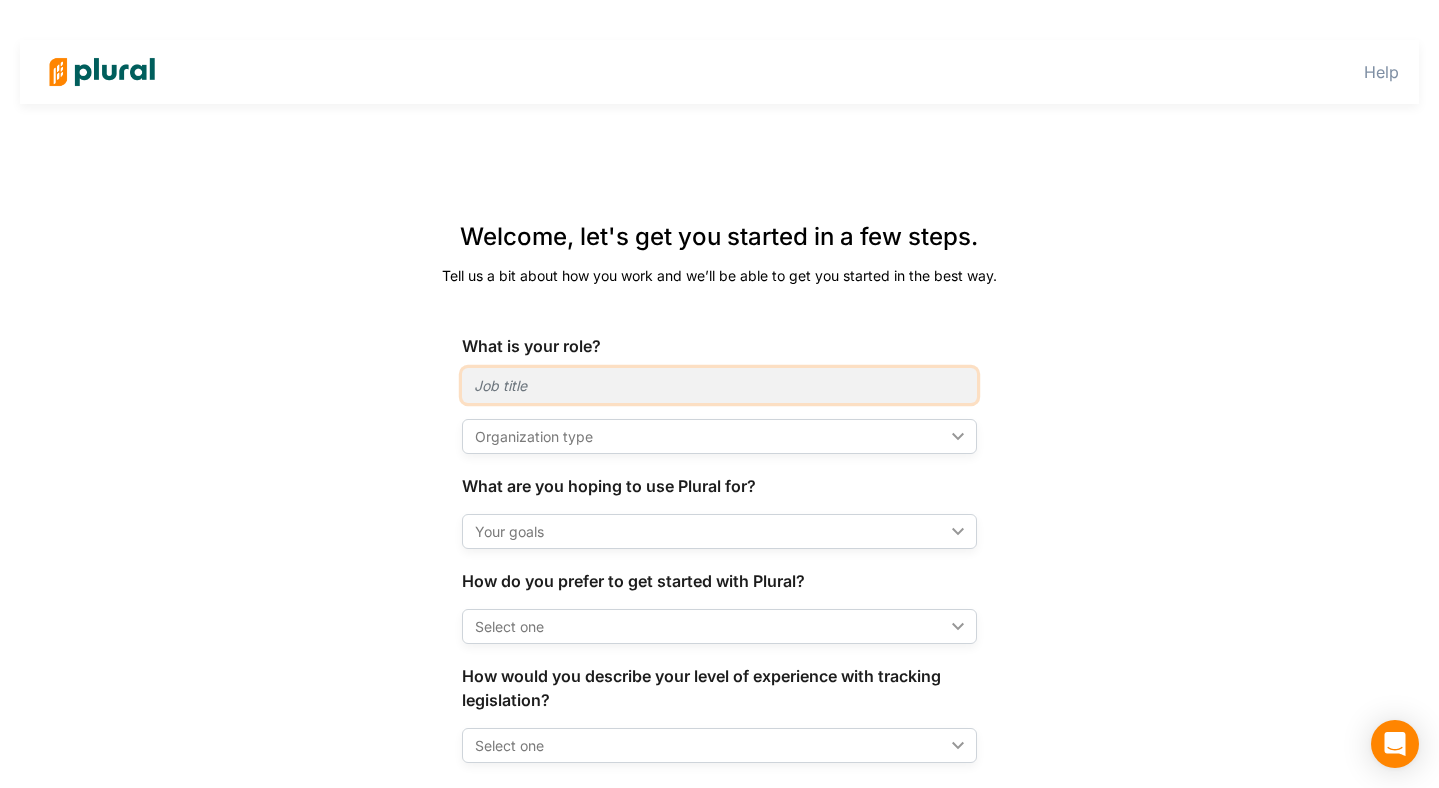 click at bounding box center [719, 385] 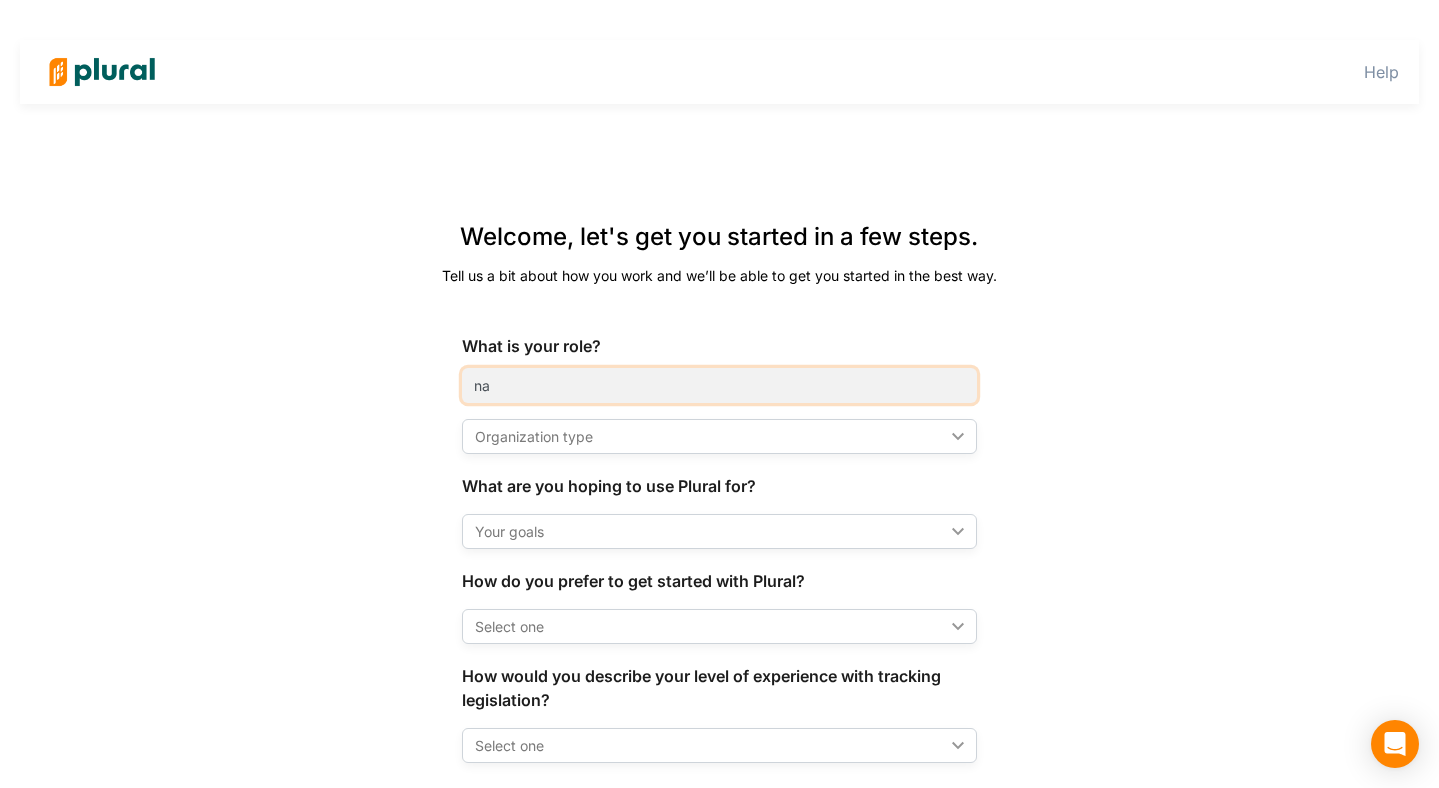 type on "na" 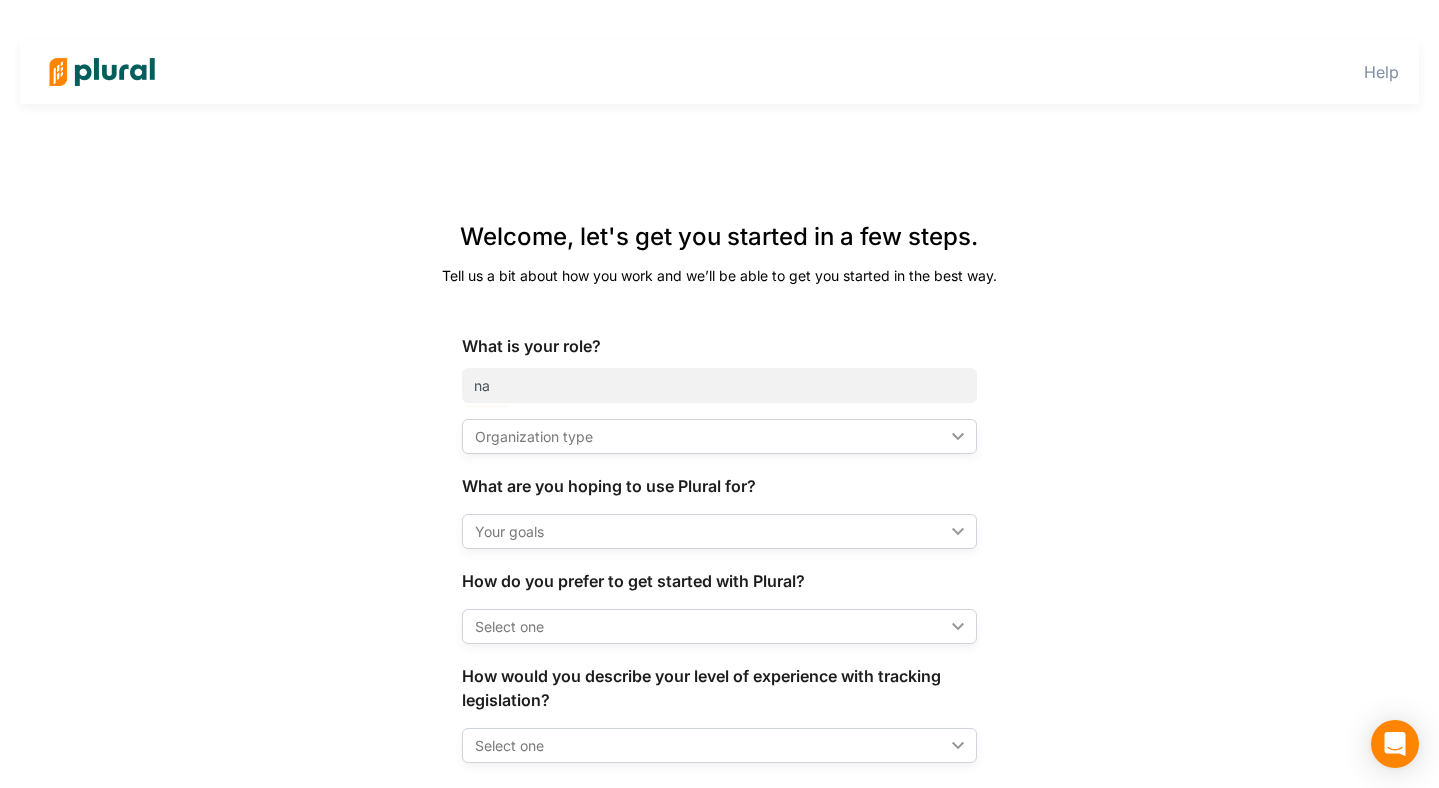 click on "Organization type ic_keyboard_arrow_down" at bounding box center [719, 436] 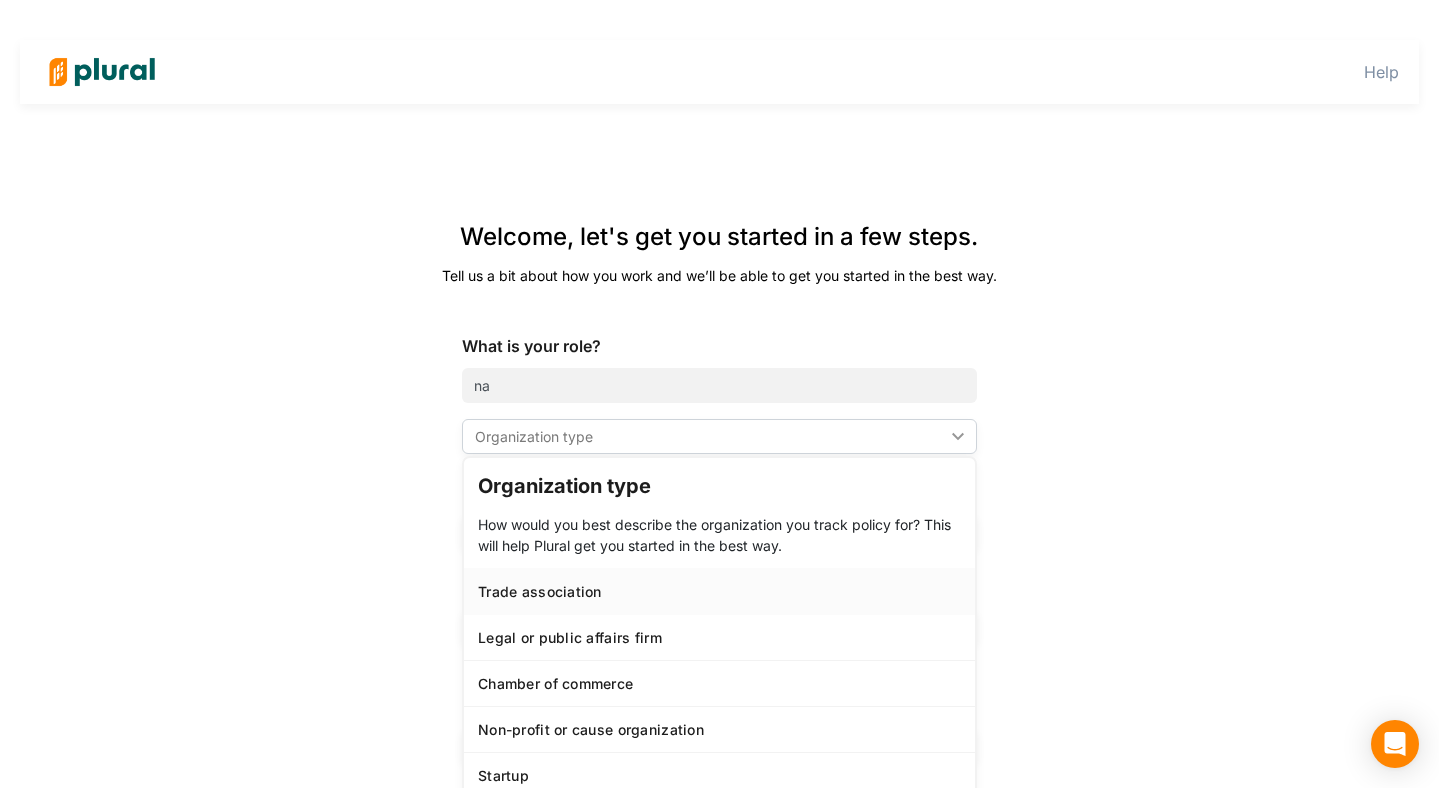 click on "Trade association" at bounding box center [719, 591] 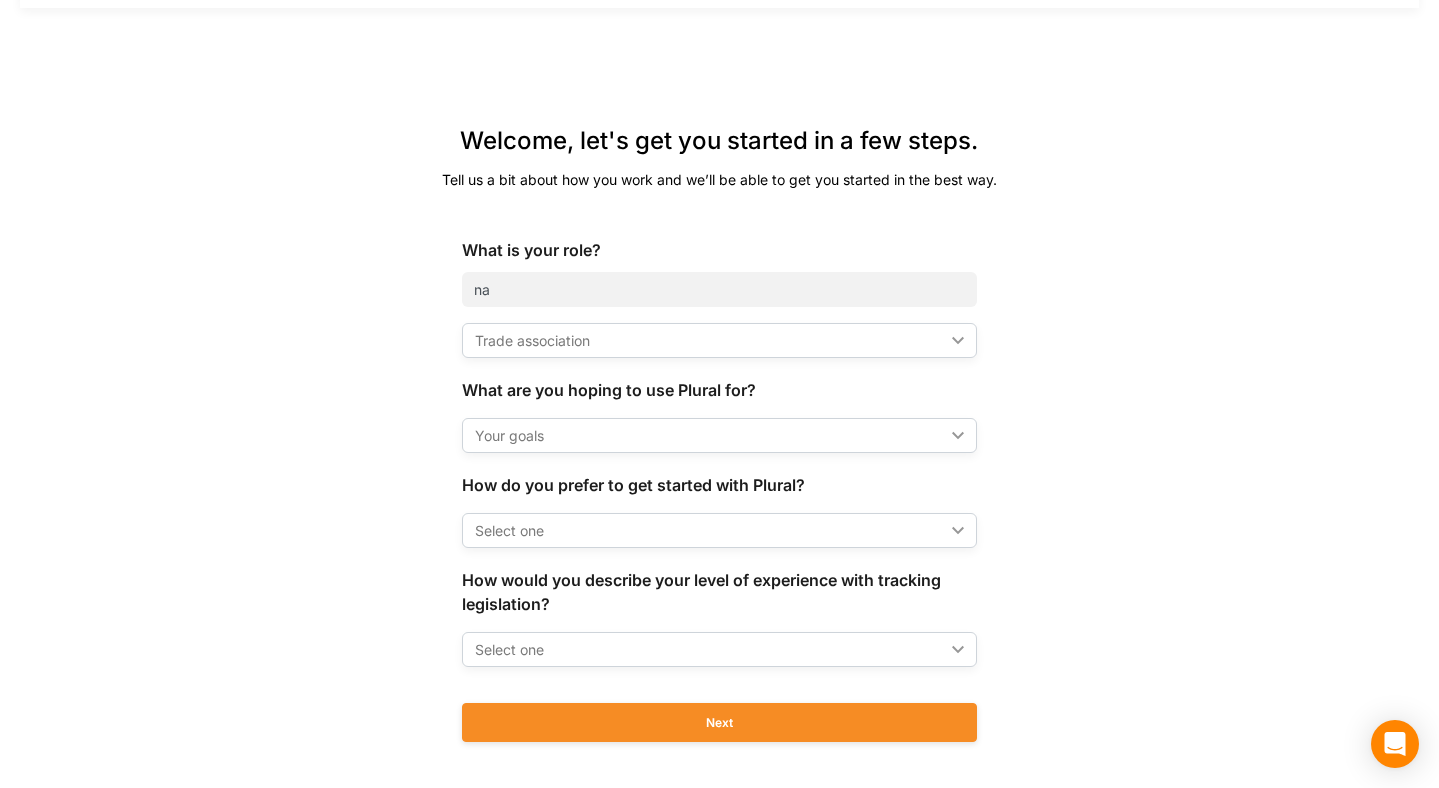 scroll, scrollTop: 103, scrollLeft: 0, axis: vertical 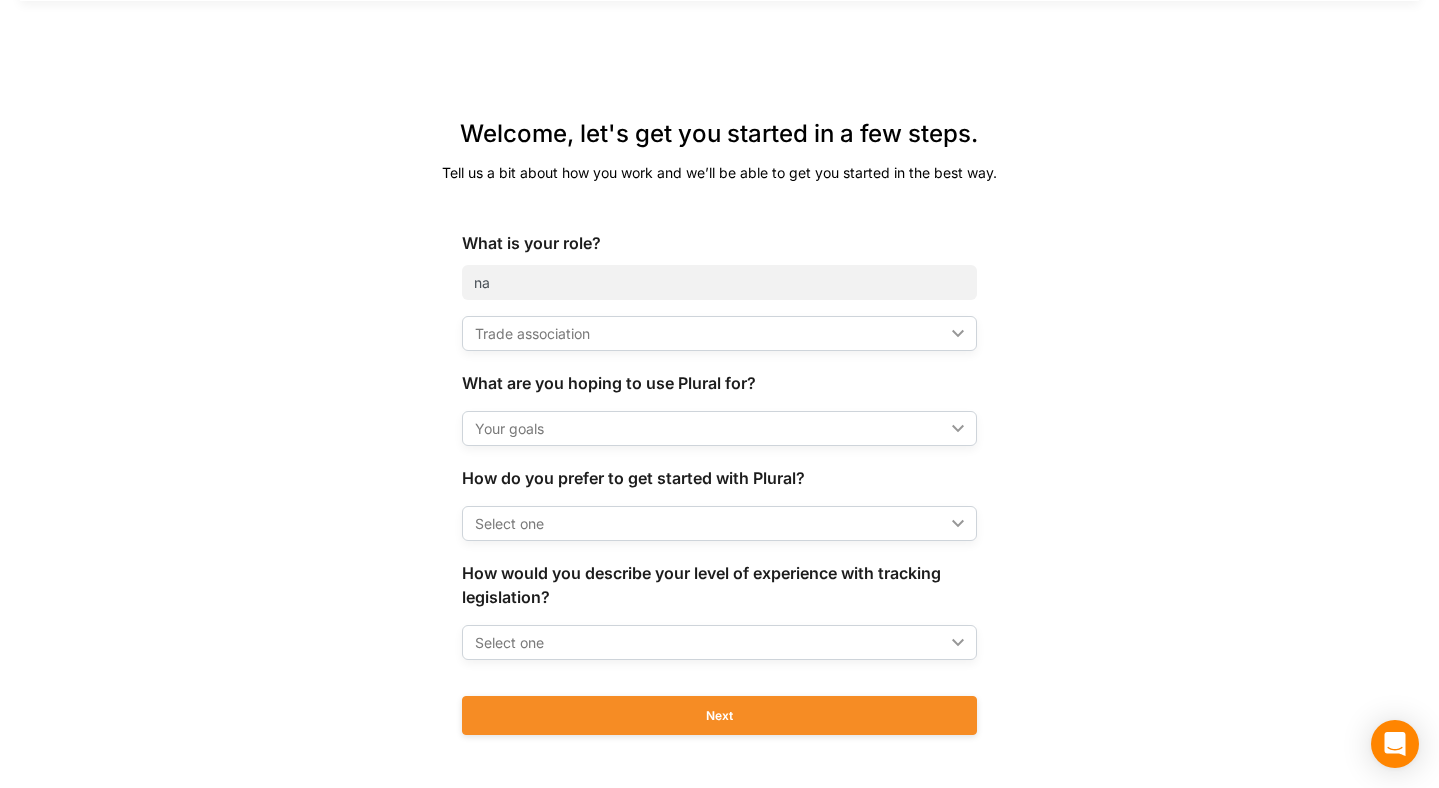 click on "Your goals" at bounding box center [709, 428] 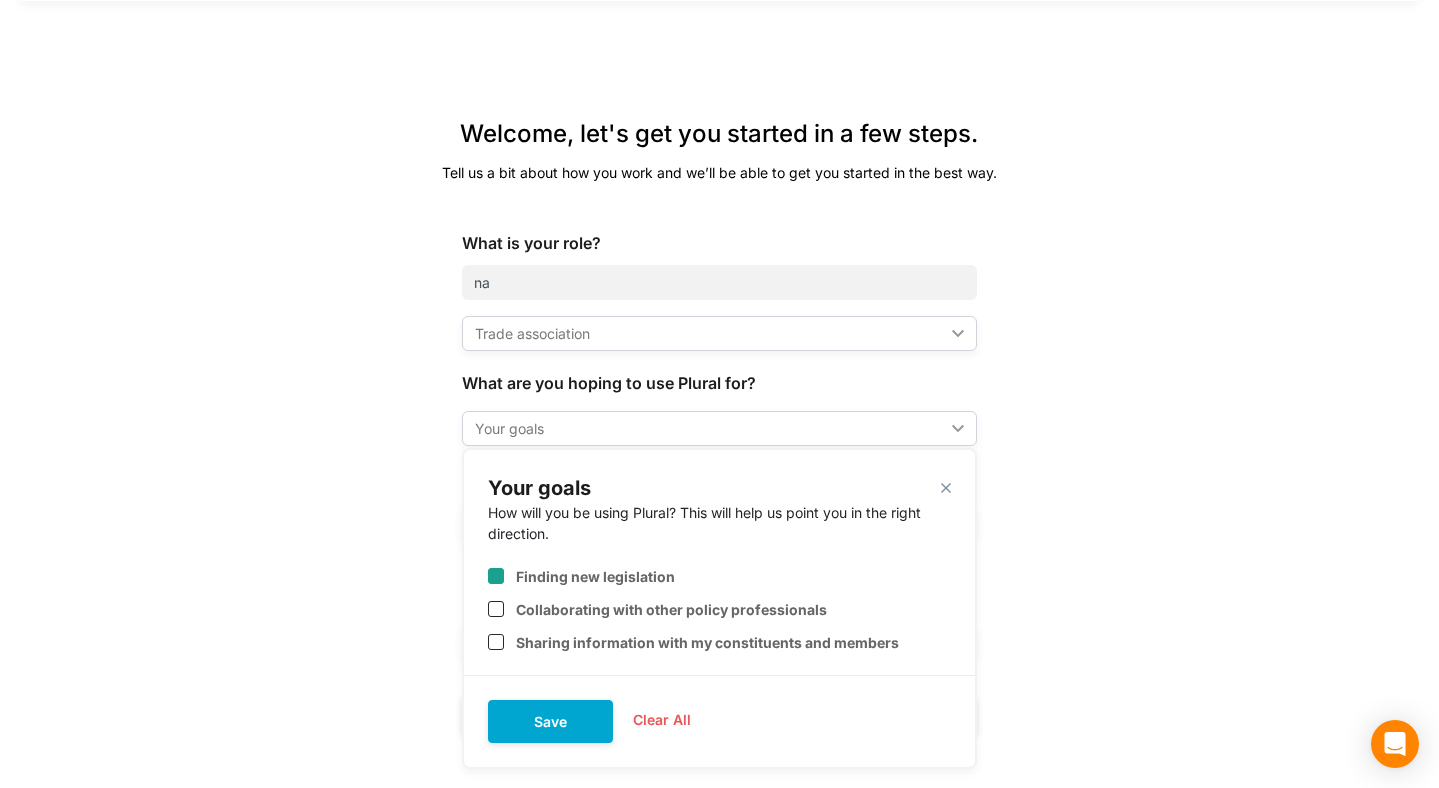 click at bounding box center (496, 576) 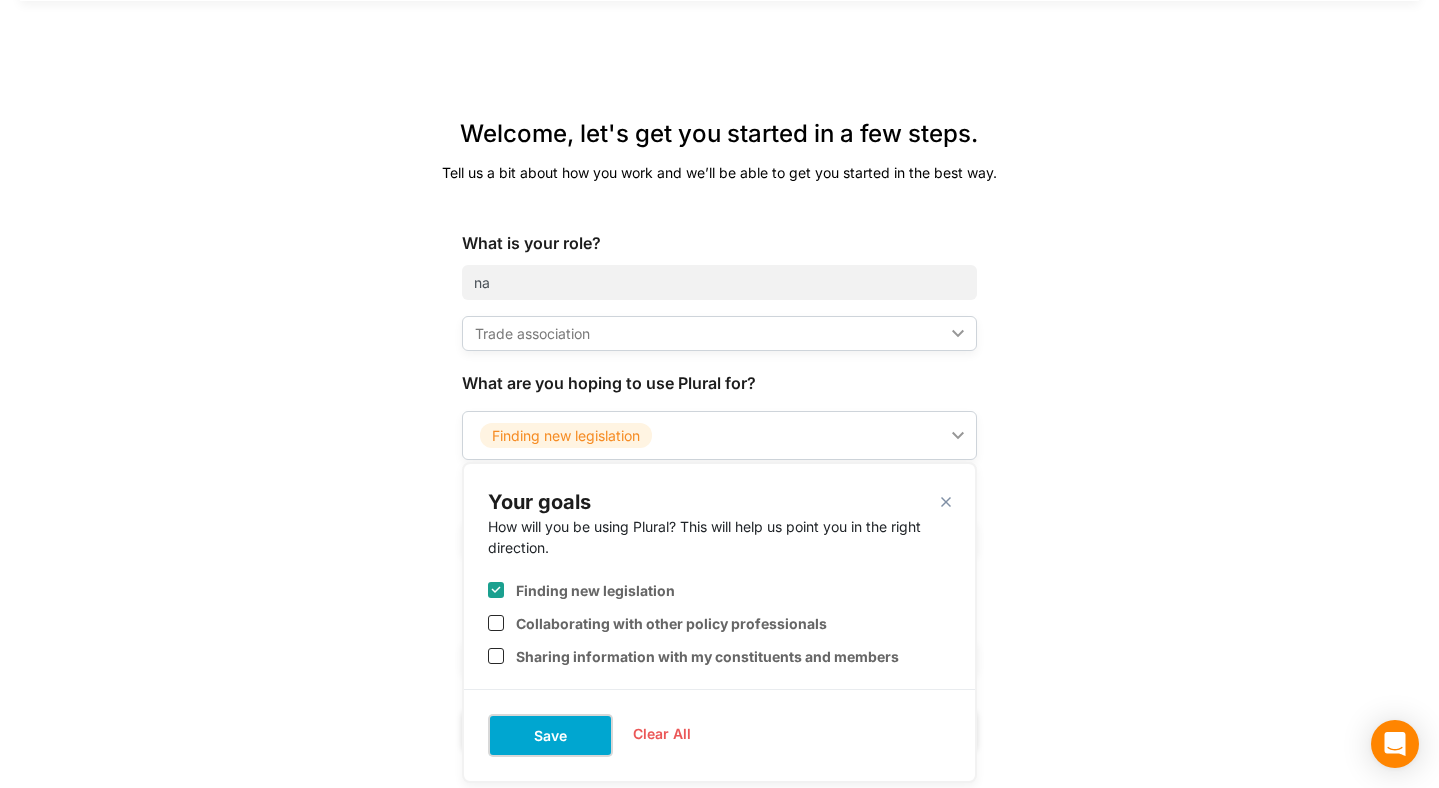 click on "Save" at bounding box center (550, 735) 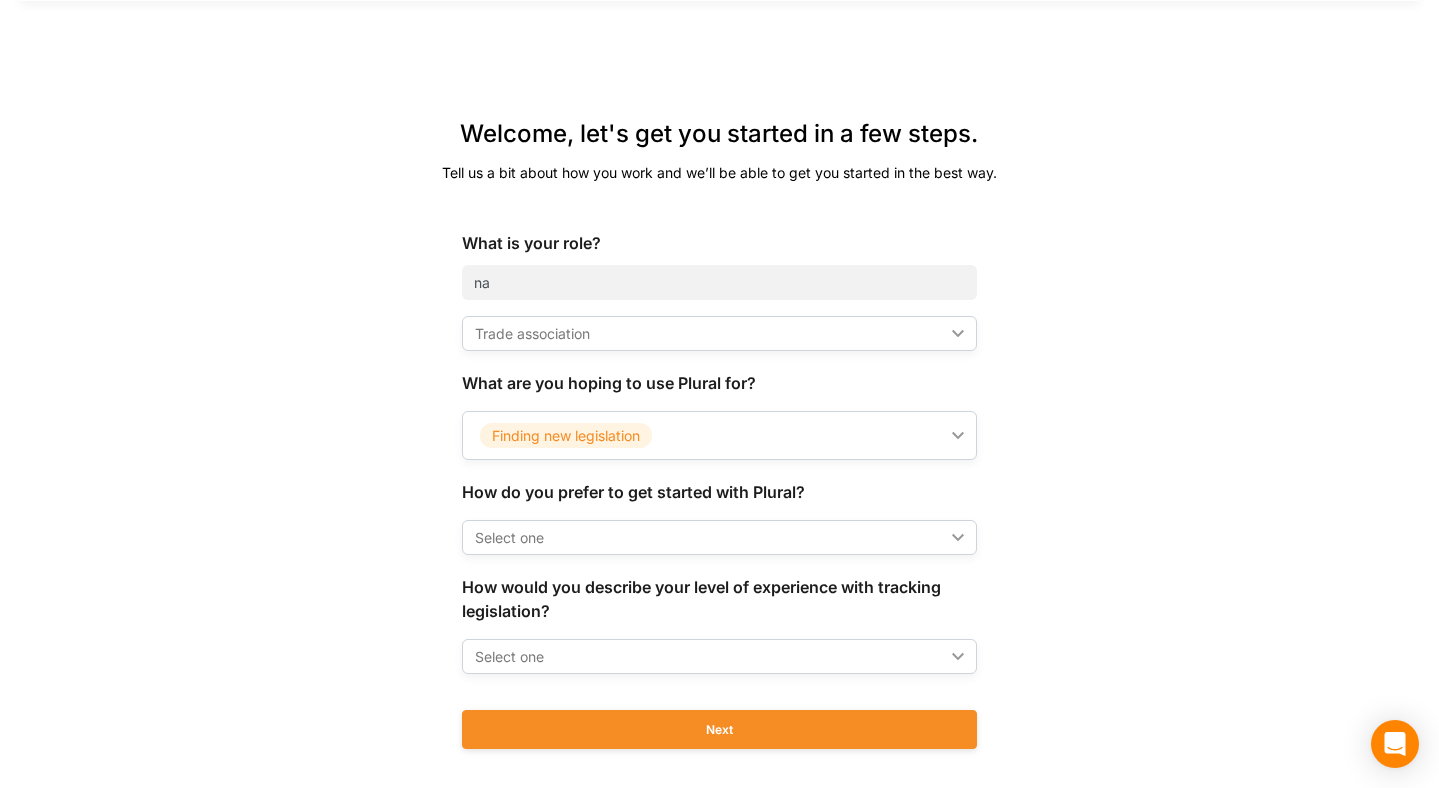 scroll, scrollTop: 137, scrollLeft: 0, axis: vertical 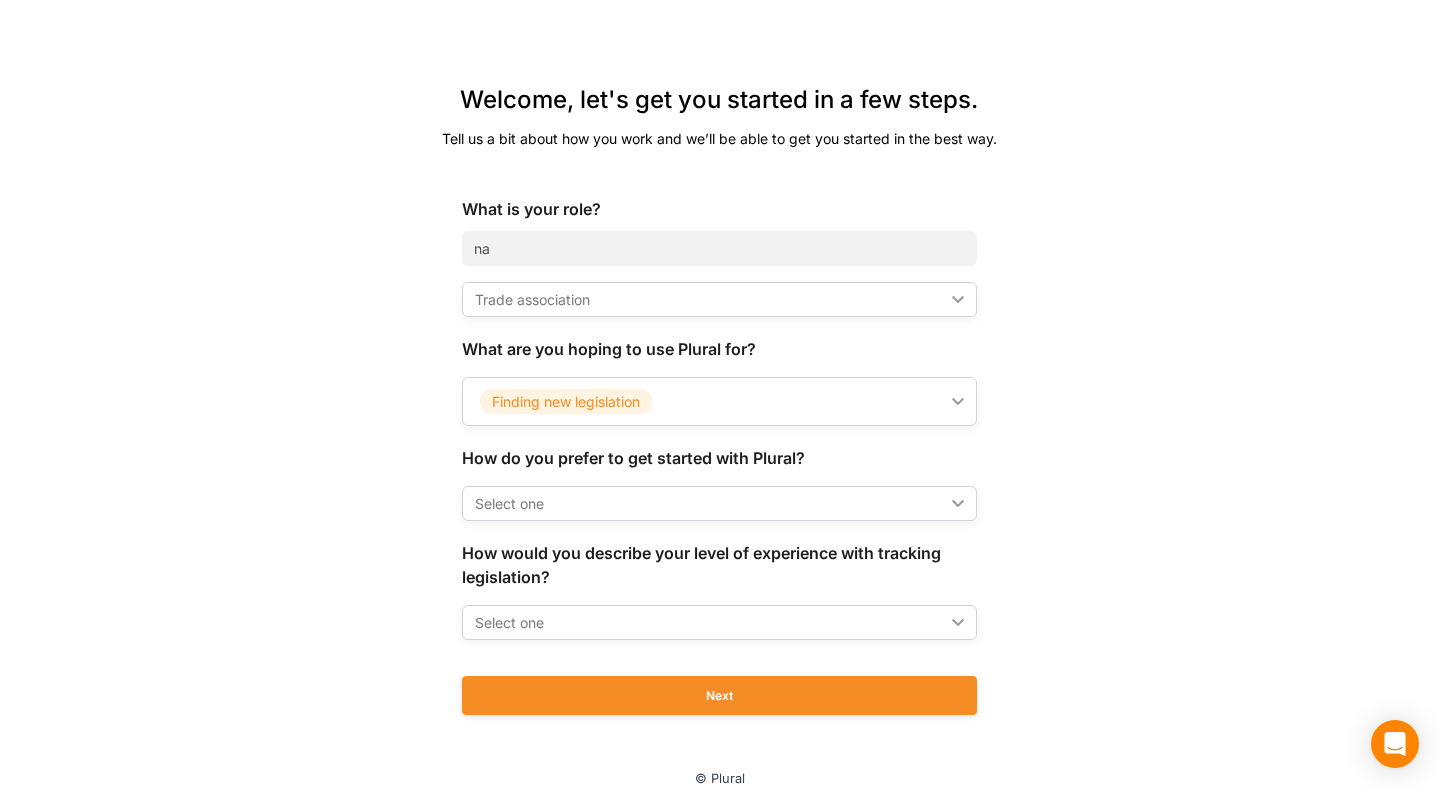 click on "Select one" at bounding box center [709, 503] 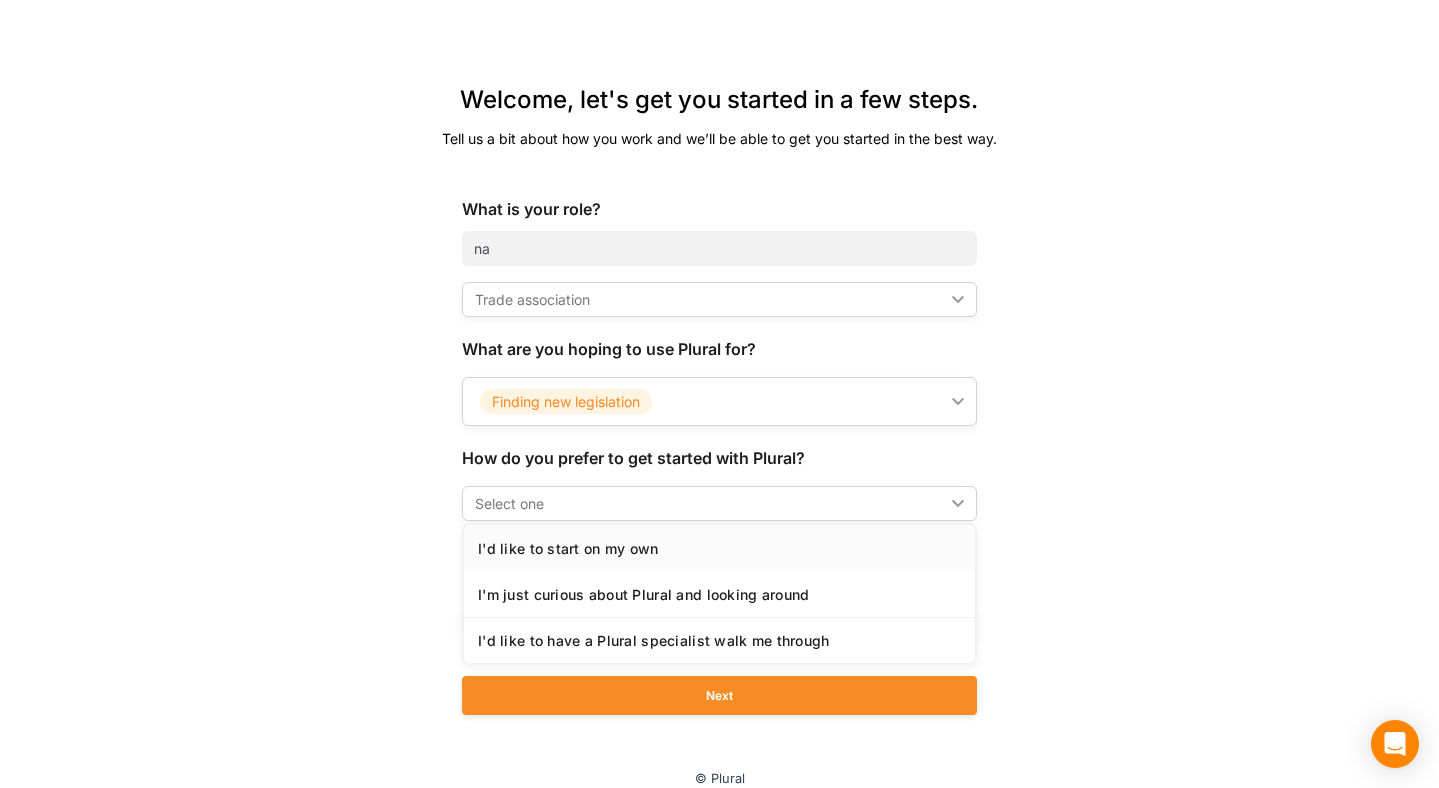 click on "I'd like to start on my own" 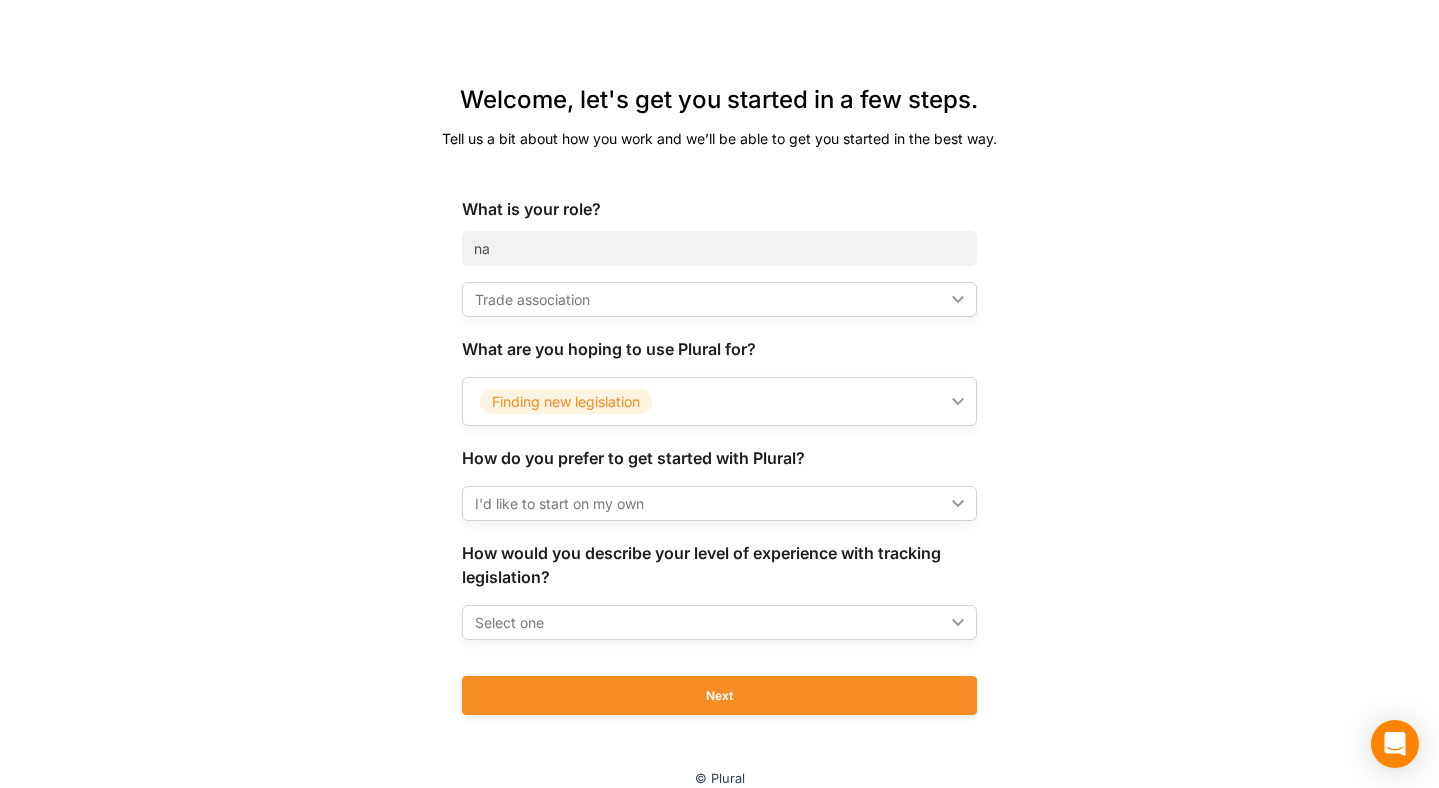 click on "Select one" at bounding box center [709, 622] 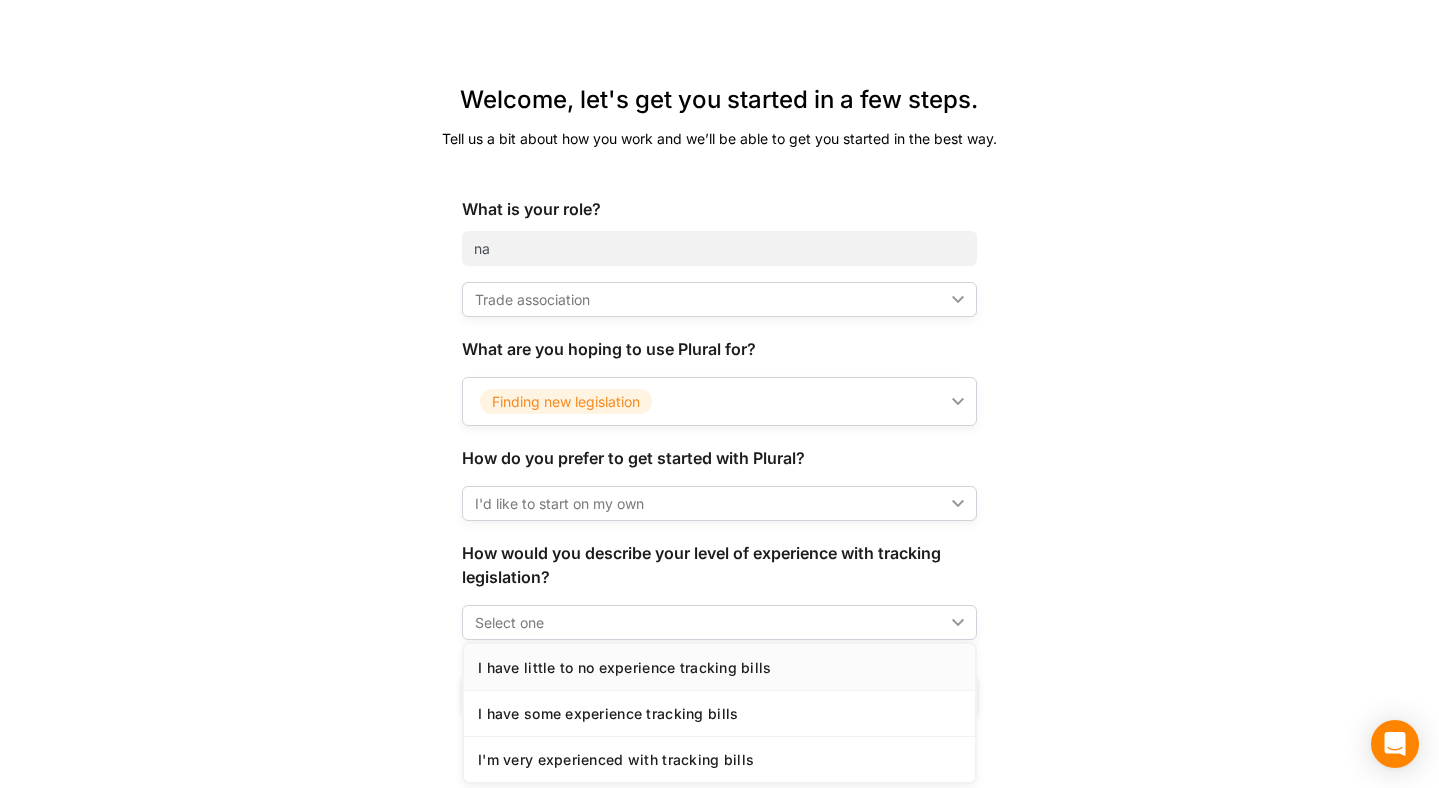 click on "I have little to no experience tracking bills" at bounding box center [719, 667] 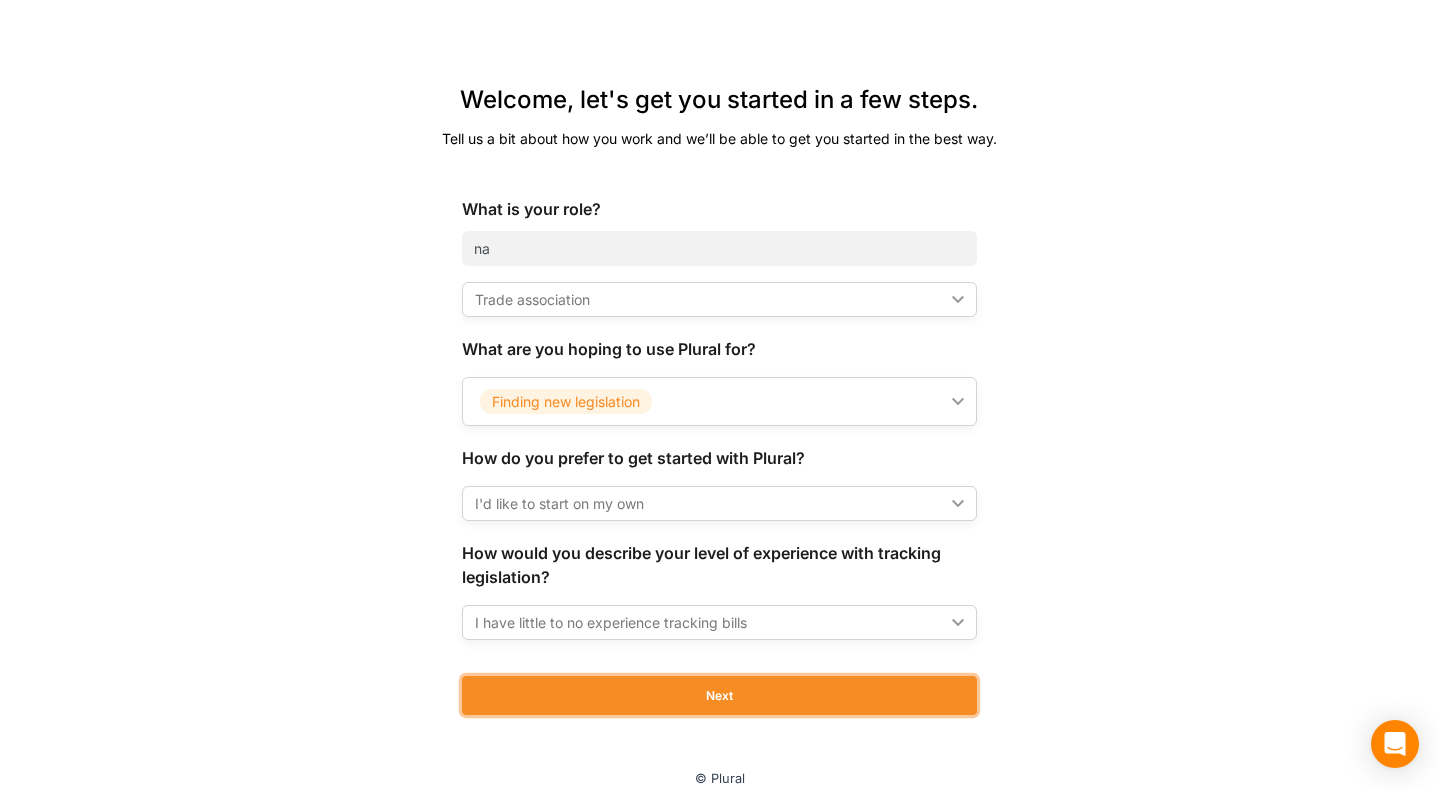 click on "Next" at bounding box center (719, 695) 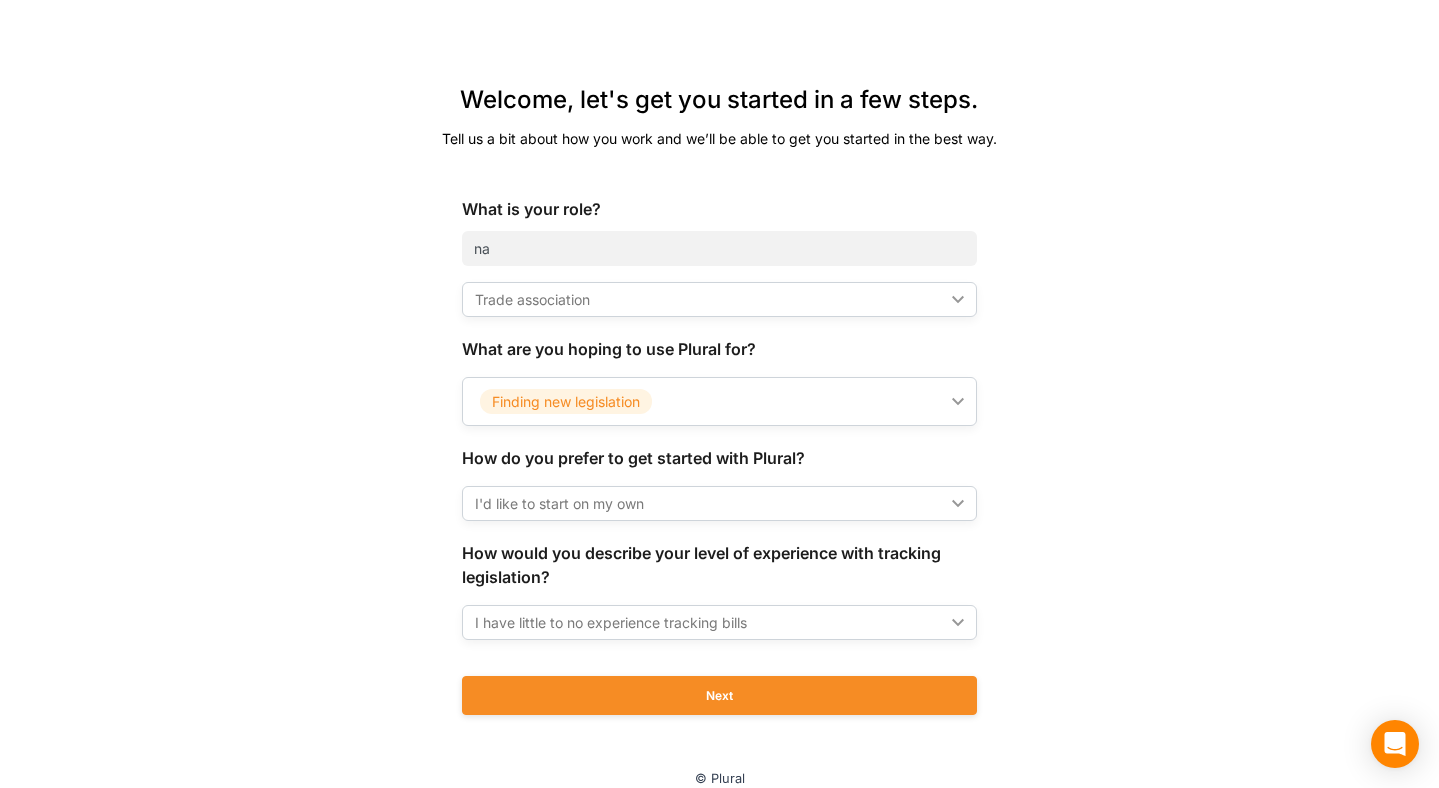 scroll, scrollTop: 0, scrollLeft: 0, axis: both 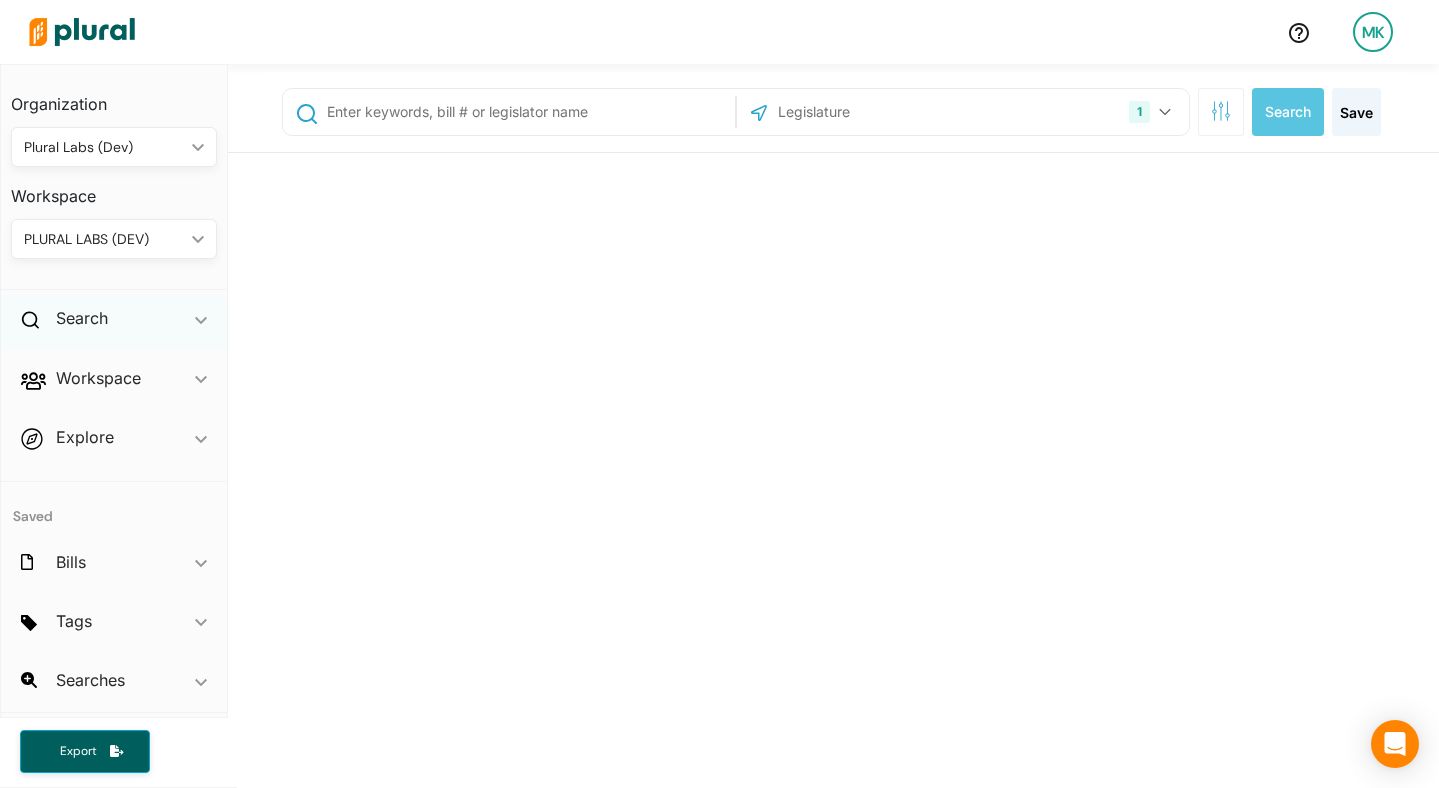 click on "Search ic_keyboard_arrow_down" at bounding box center (114, 322) 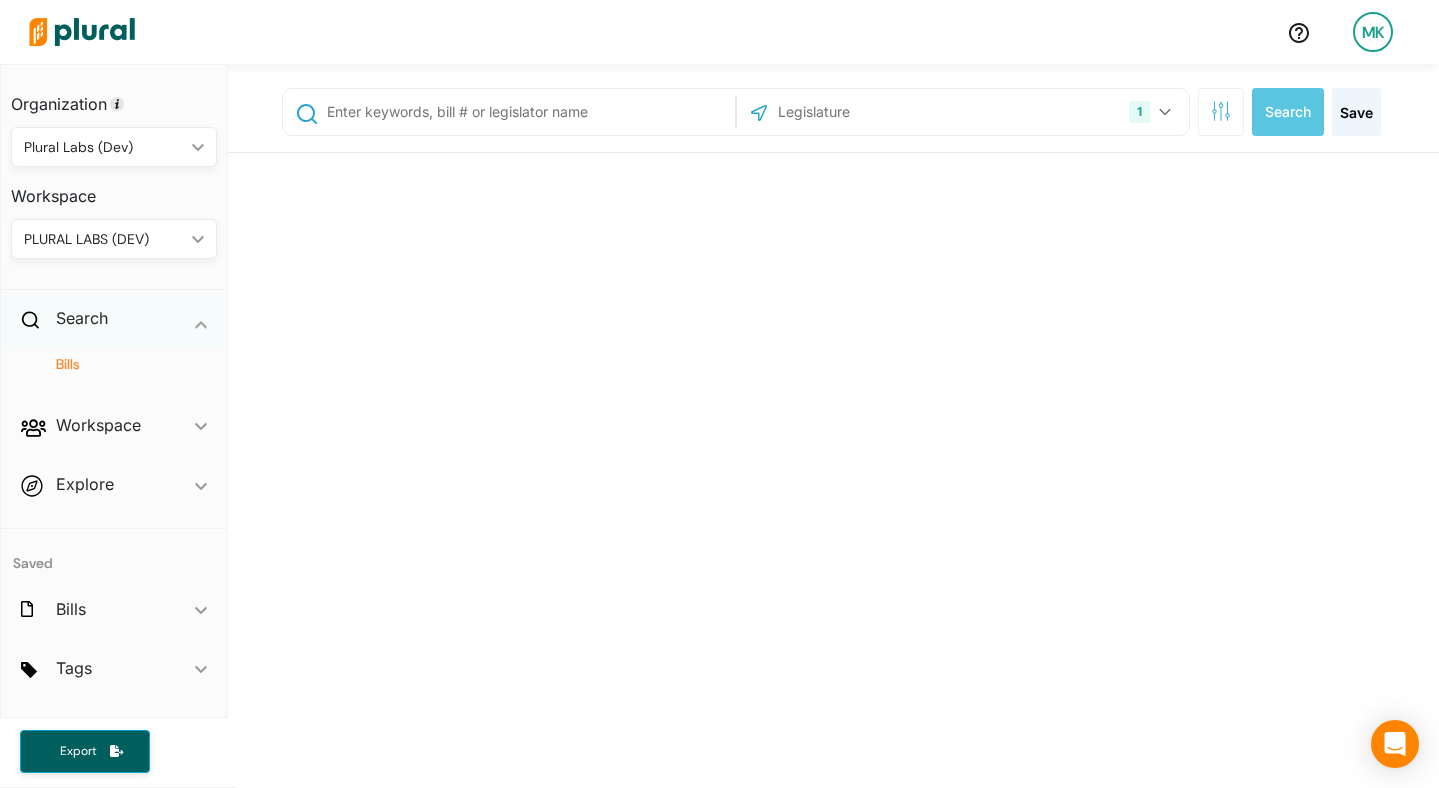 click on "Search ic_keyboard_arrow_down" at bounding box center (114, 322) 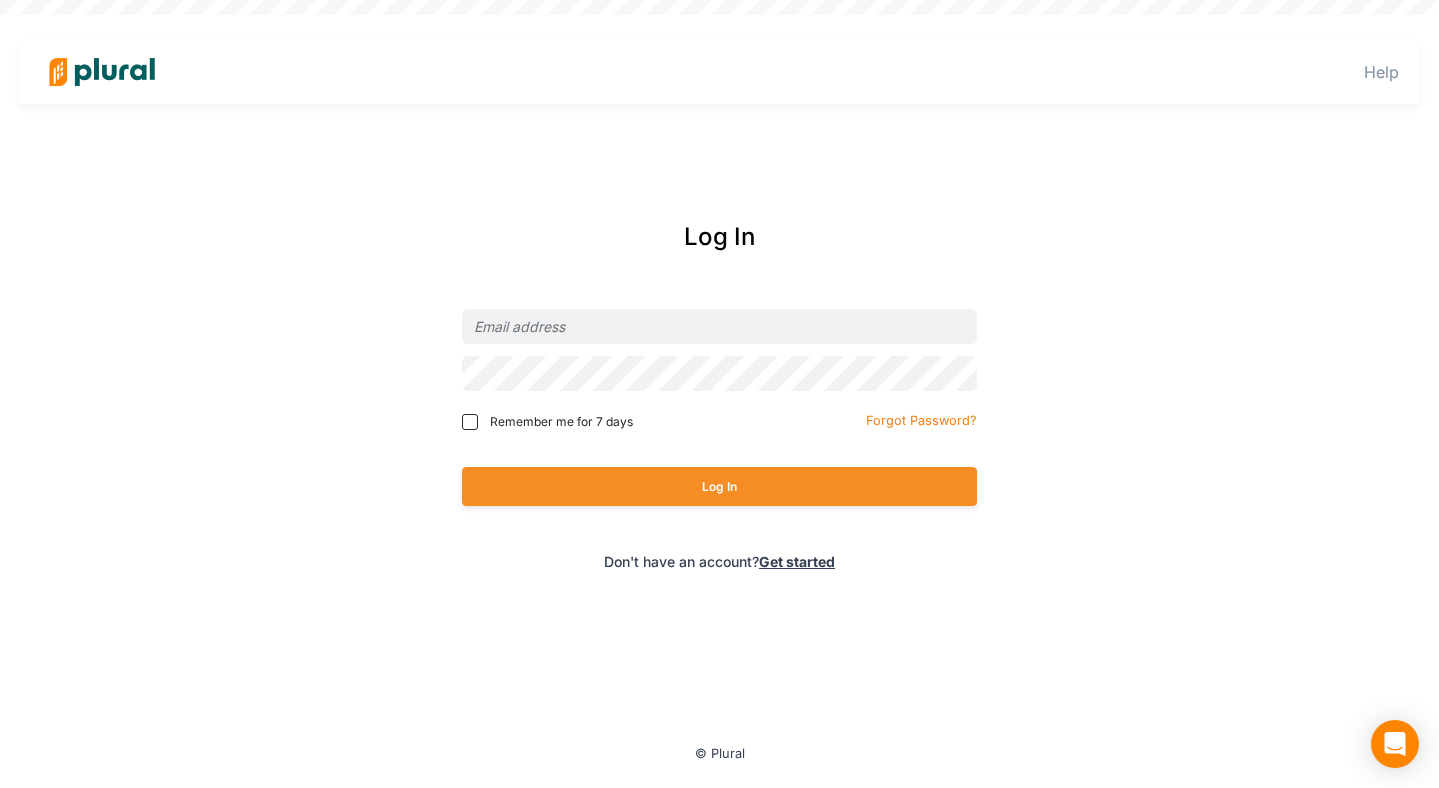 scroll, scrollTop: 0, scrollLeft: 0, axis: both 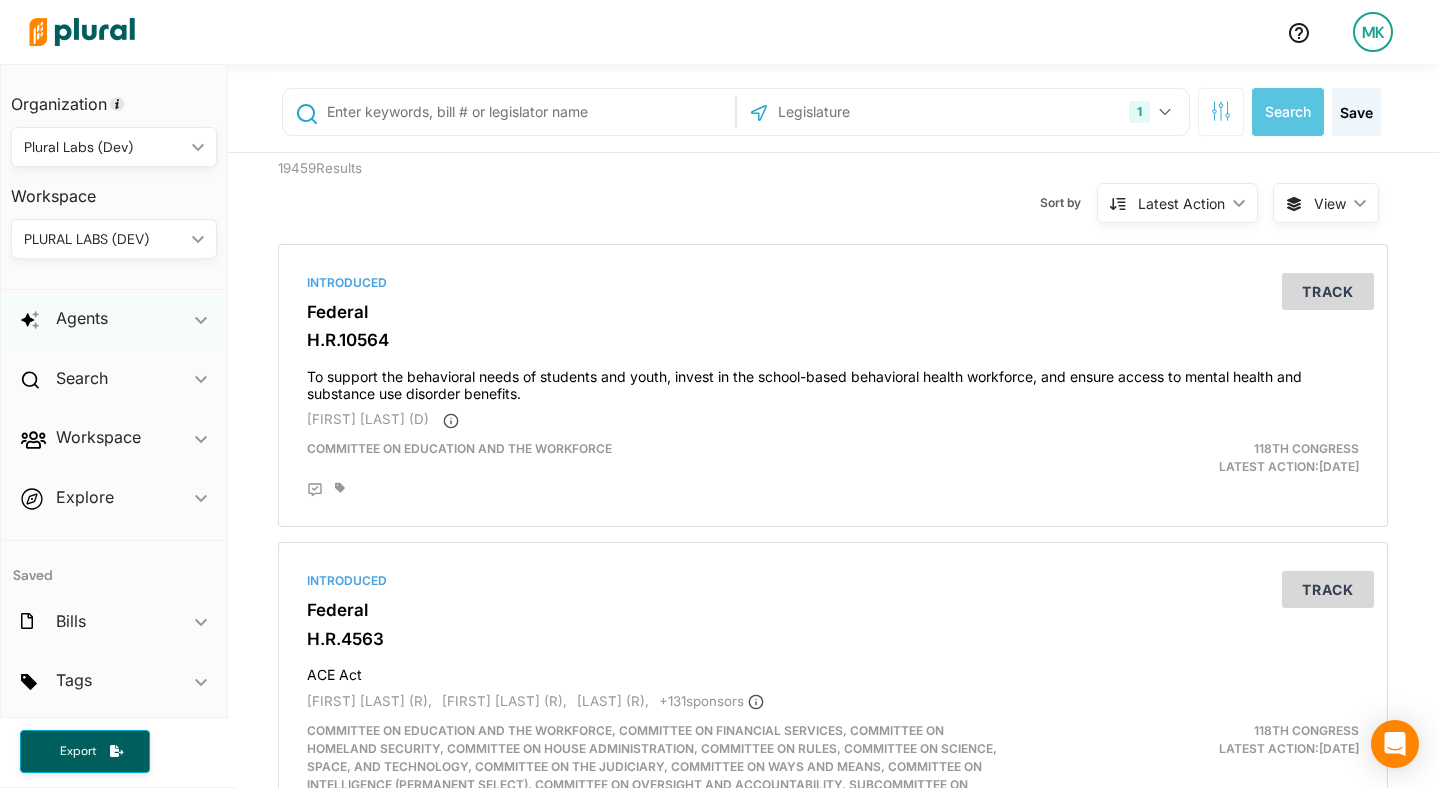 click on "Agents ic_keyboard_arrow_down" at bounding box center (114, 322) 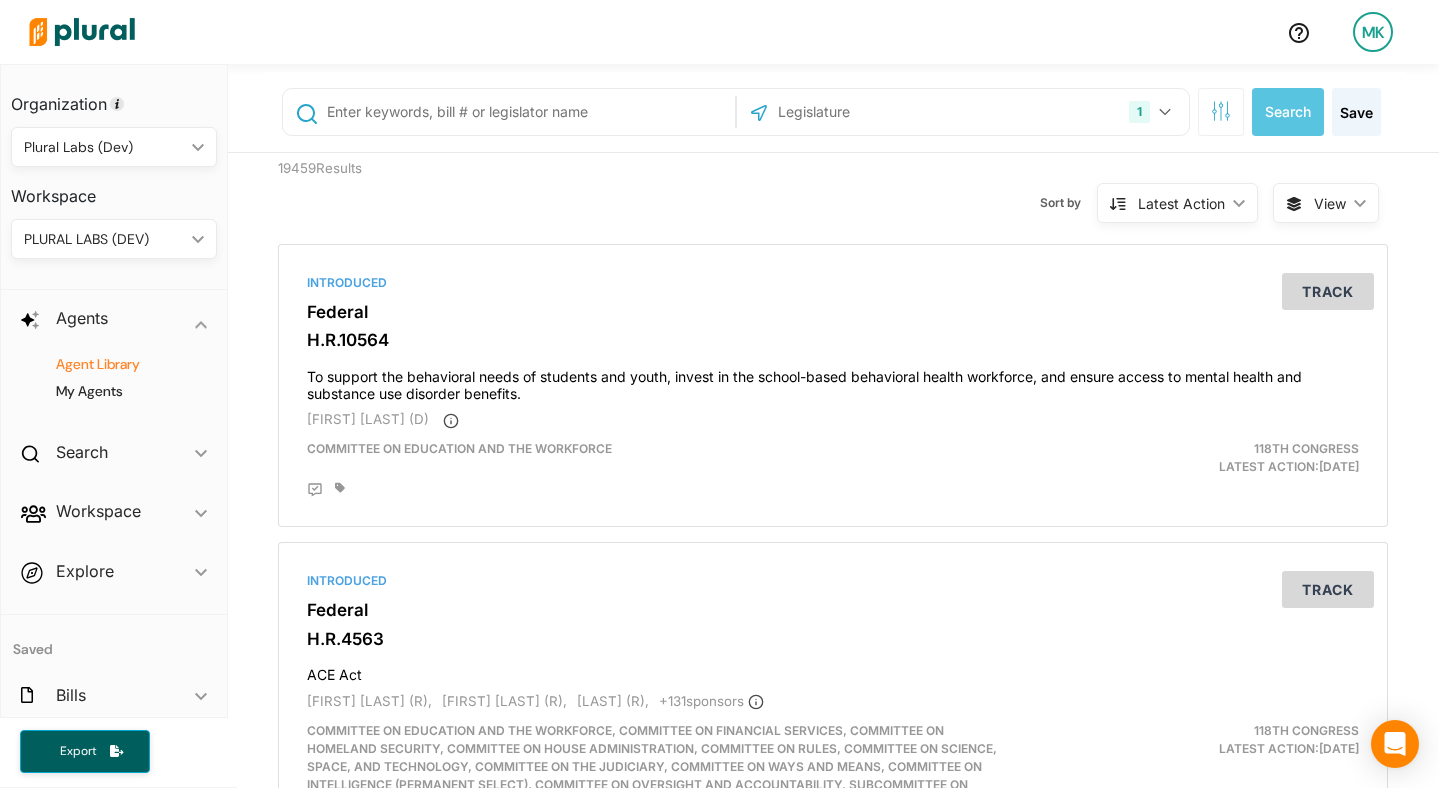 click on "Agent Library" at bounding box center (119, 364) 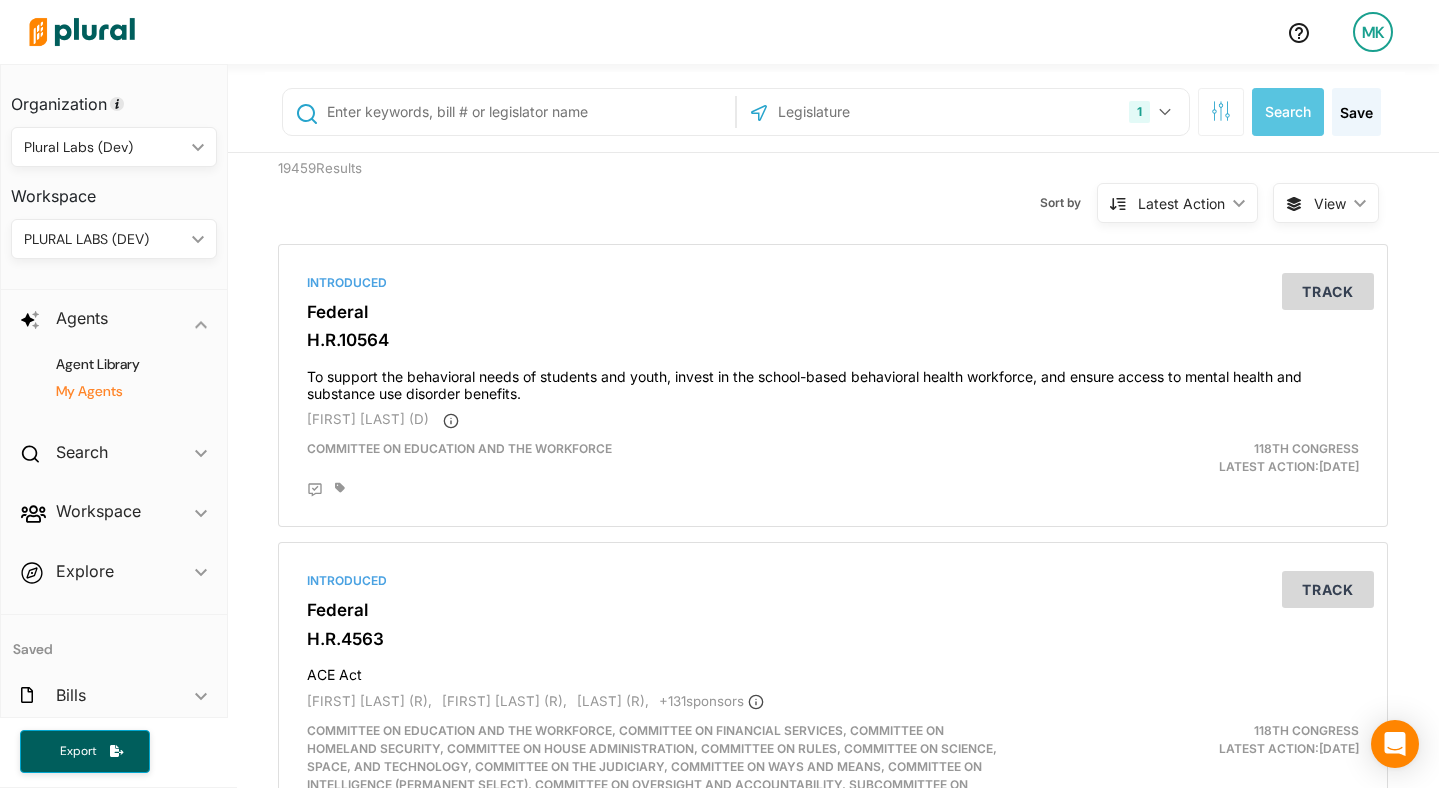 click on "My Agents" at bounding box center [119, 391] 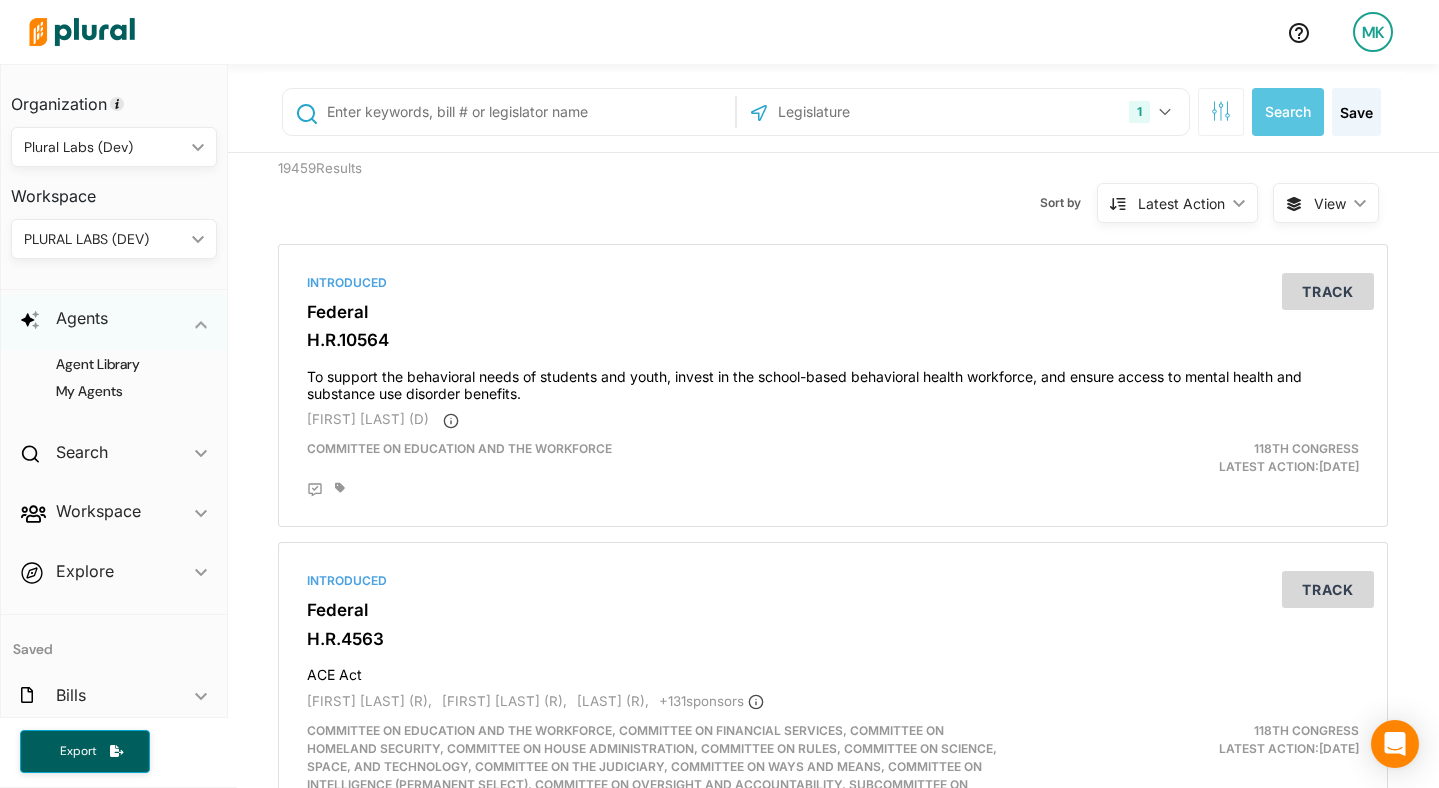 click on "Agents ic_keyboard_arrow_down" at bounding box center (114, 322) 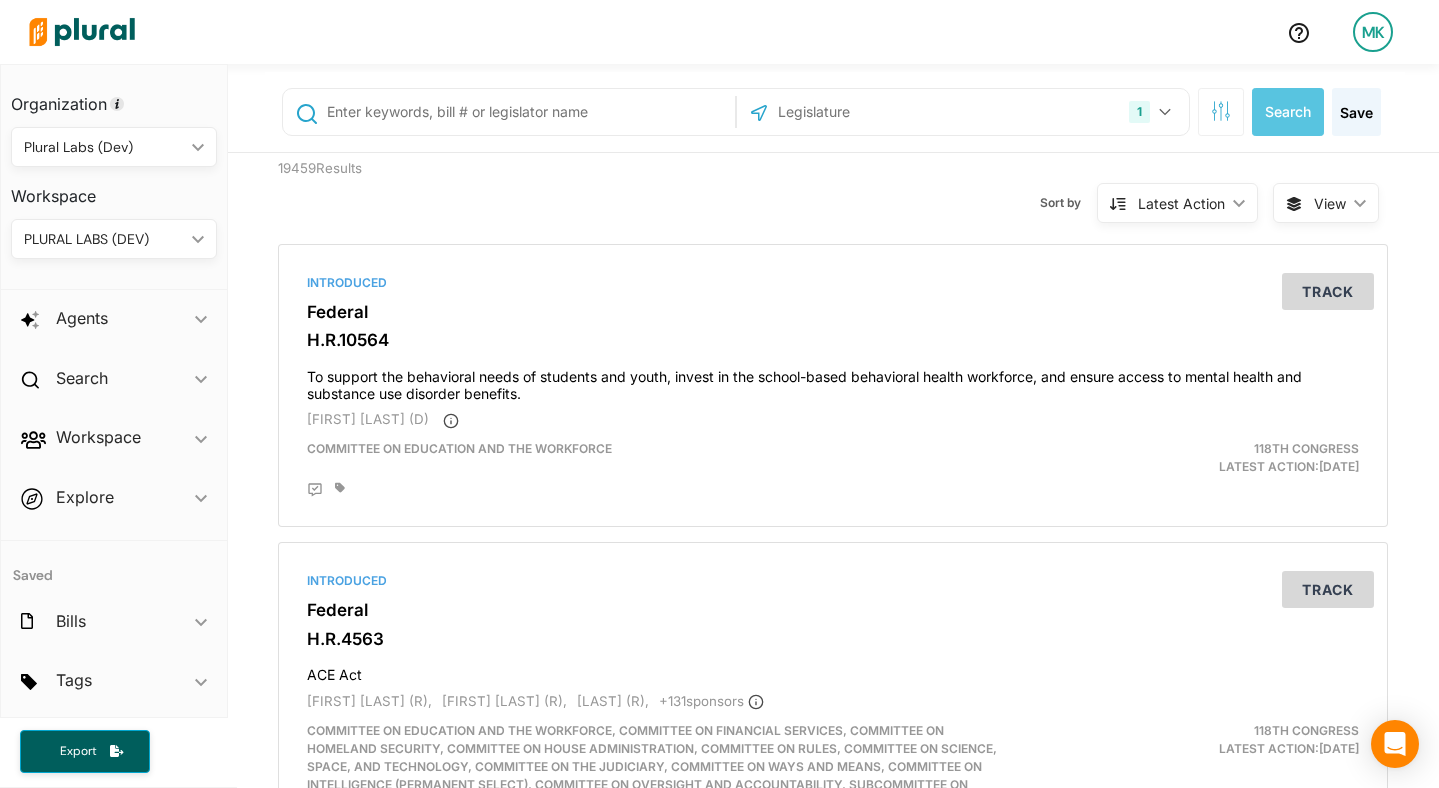 click on "MK" at bounding box center [1373, 32] 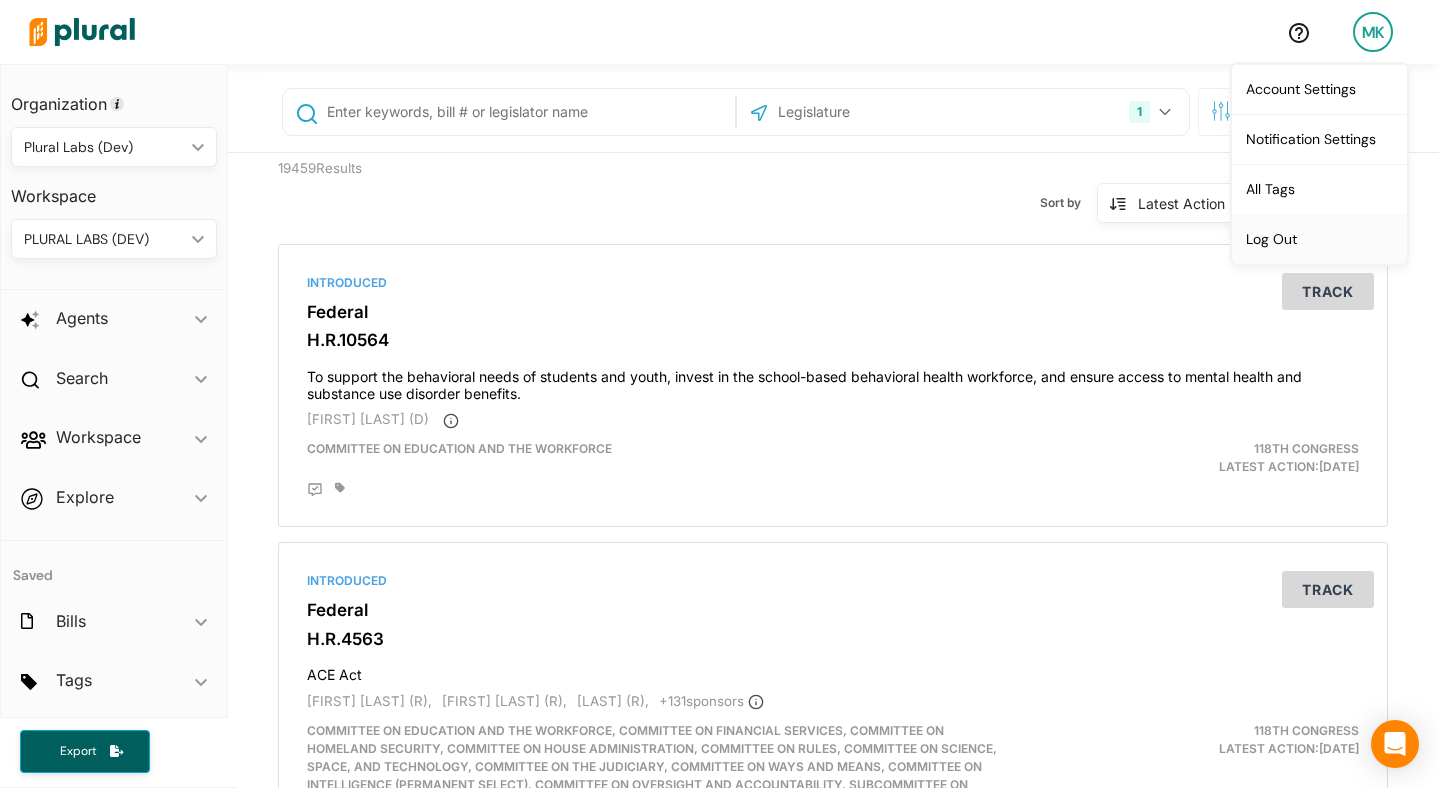 click on "Log Out" at bounding box center (1319, 239) 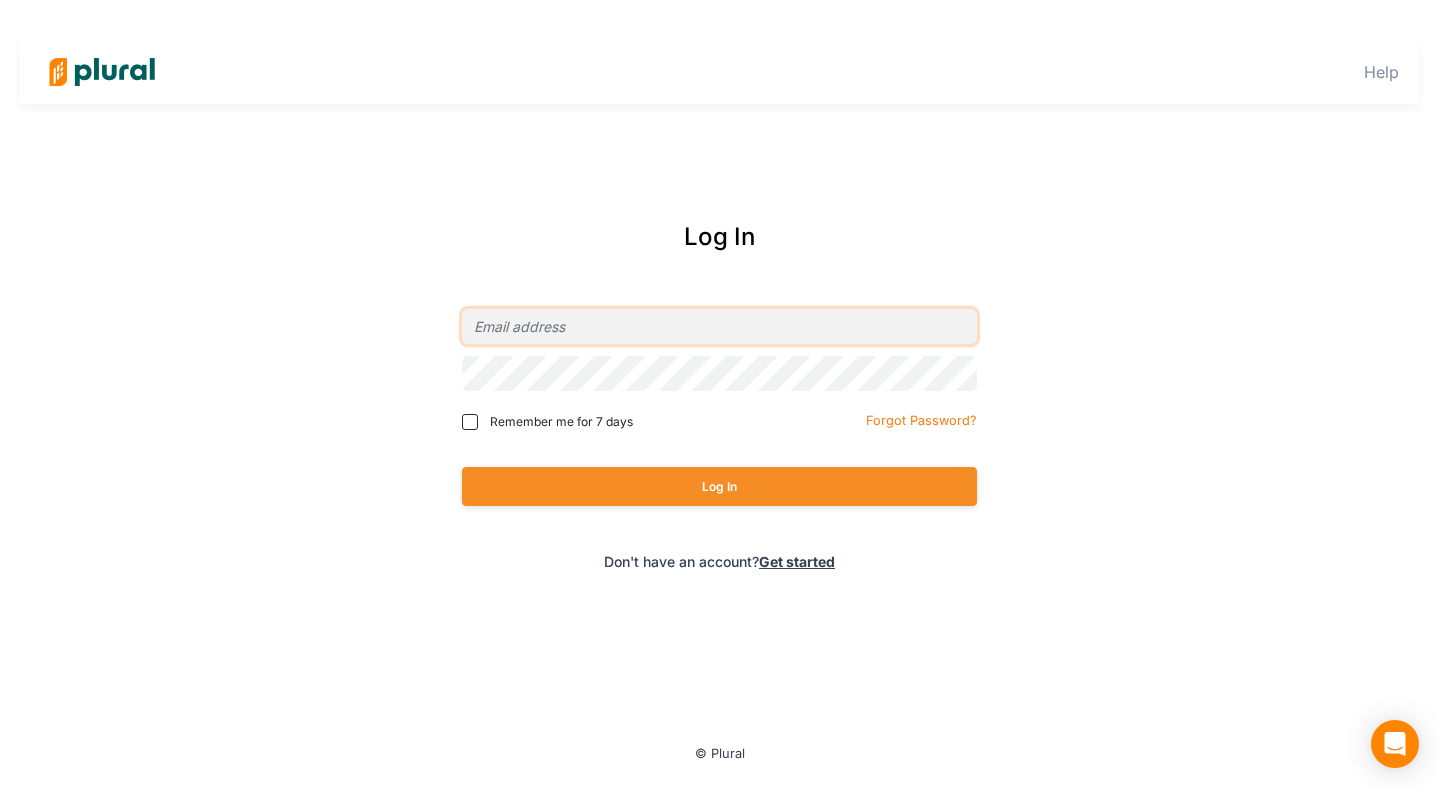 click at bounding box center (719, 326) 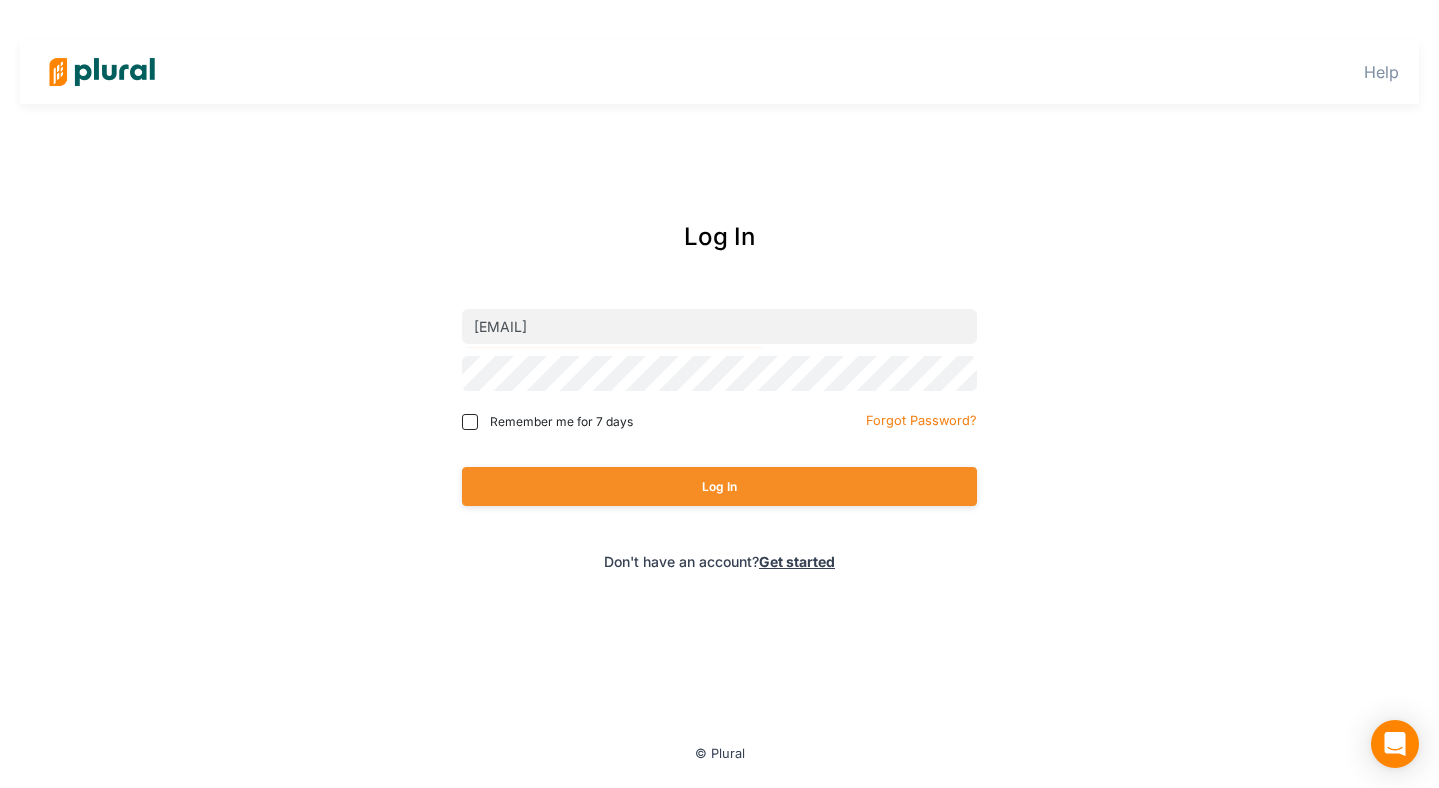 click on "Remember me for 7 days" at bounding box center [561, 422] 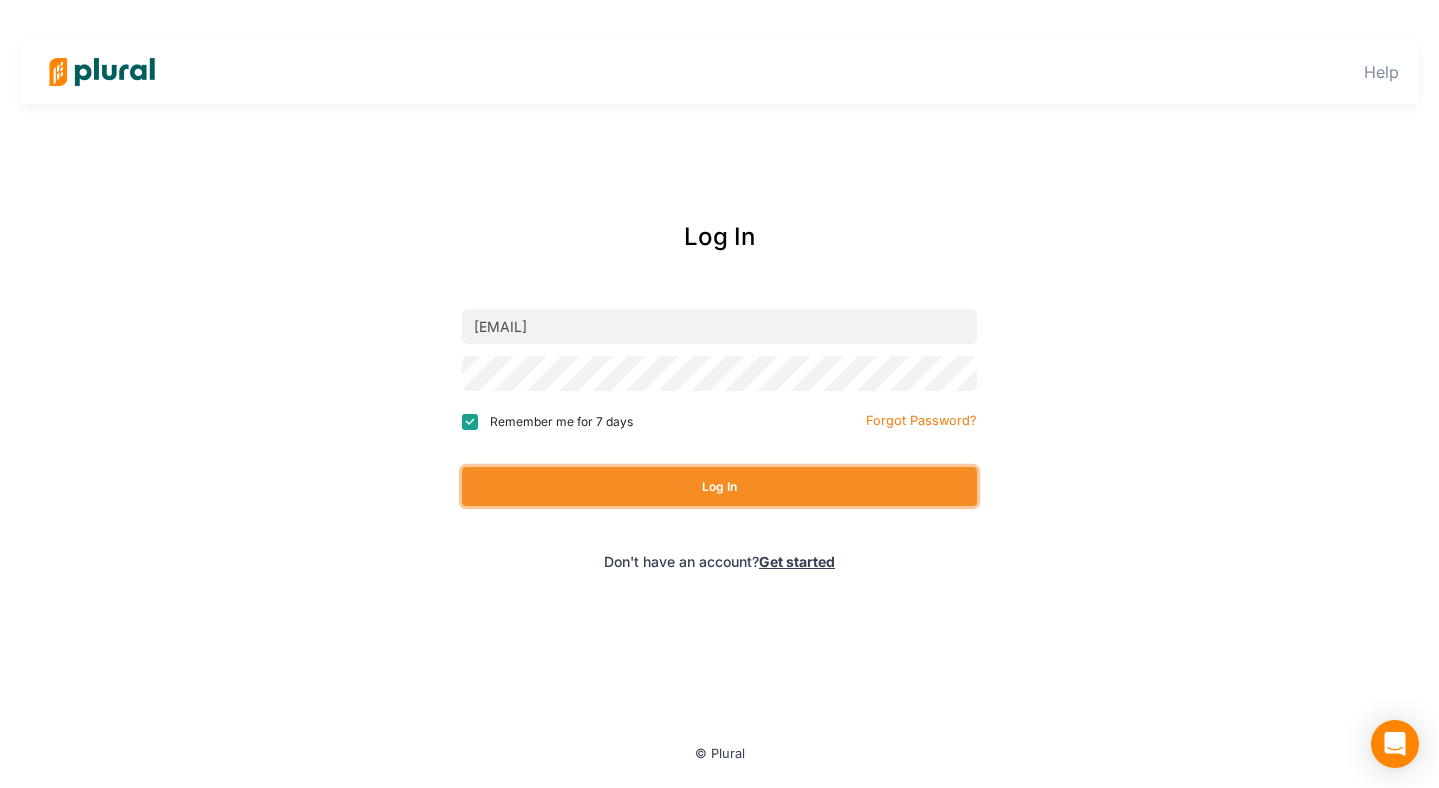 click on "Log In" at bounding box center (719, 486) 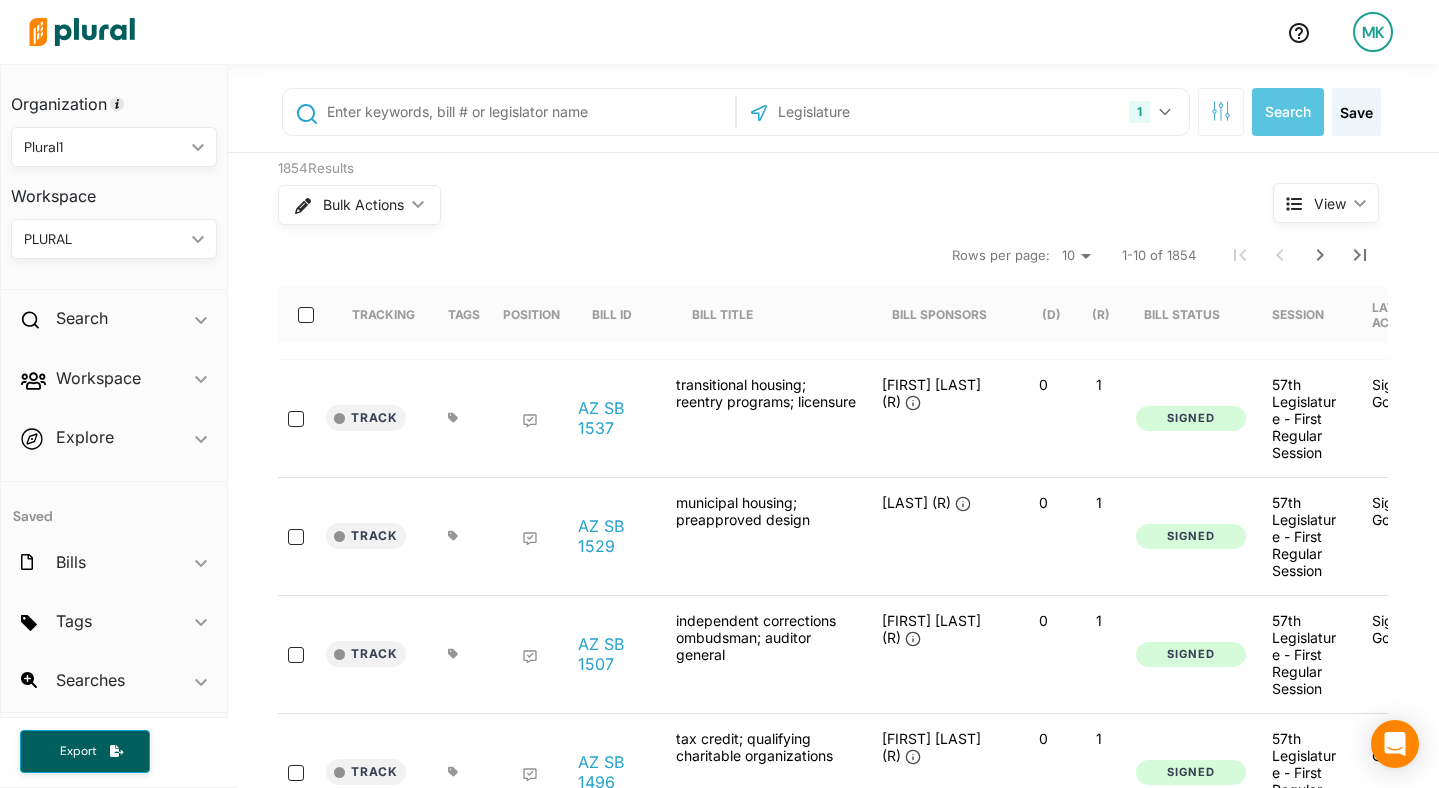click on "PLURAL" at bounding box center (104, 239) 